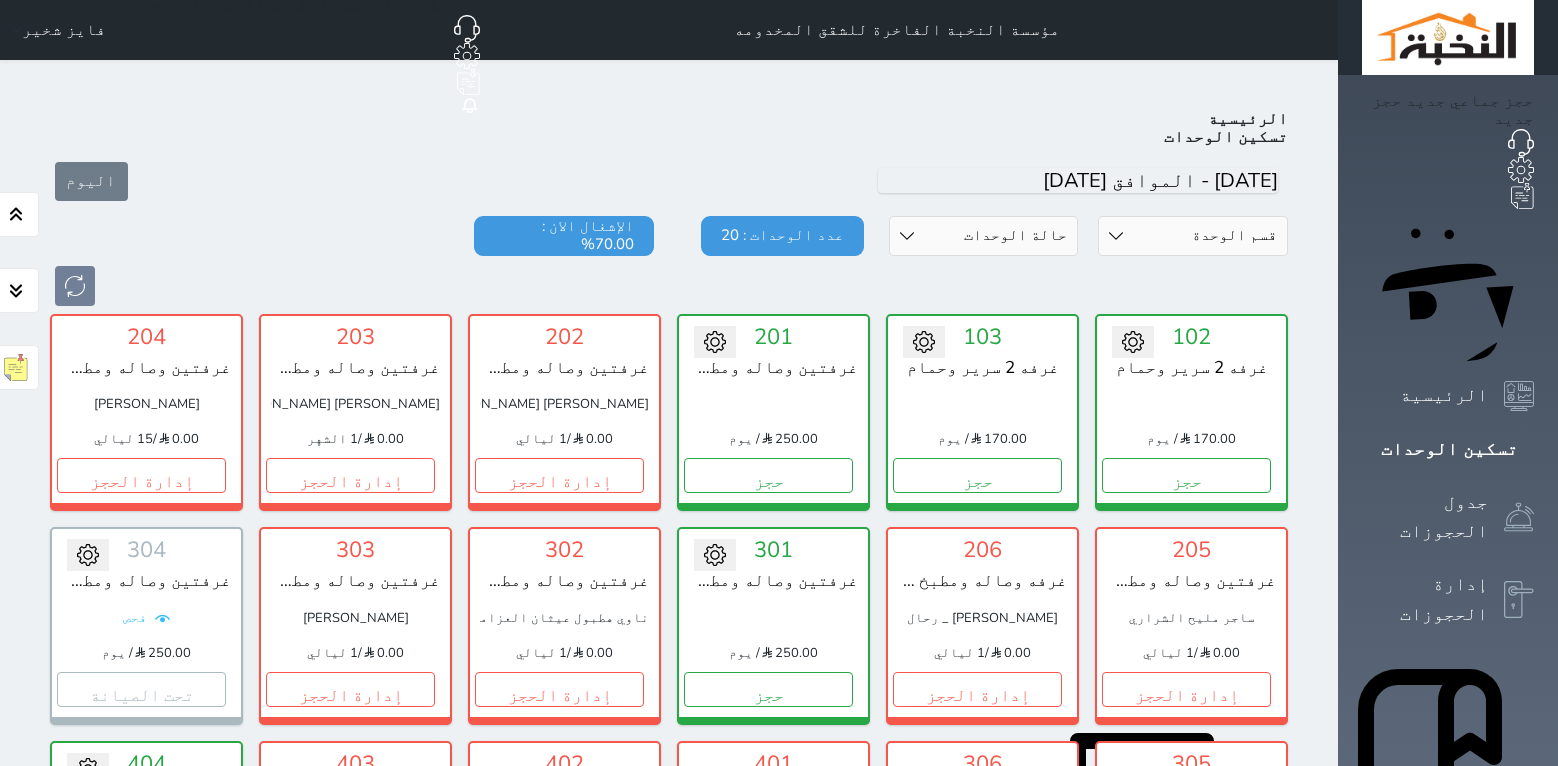 scroll, scrollTop: 0, scrollLeft: 0, axis: both 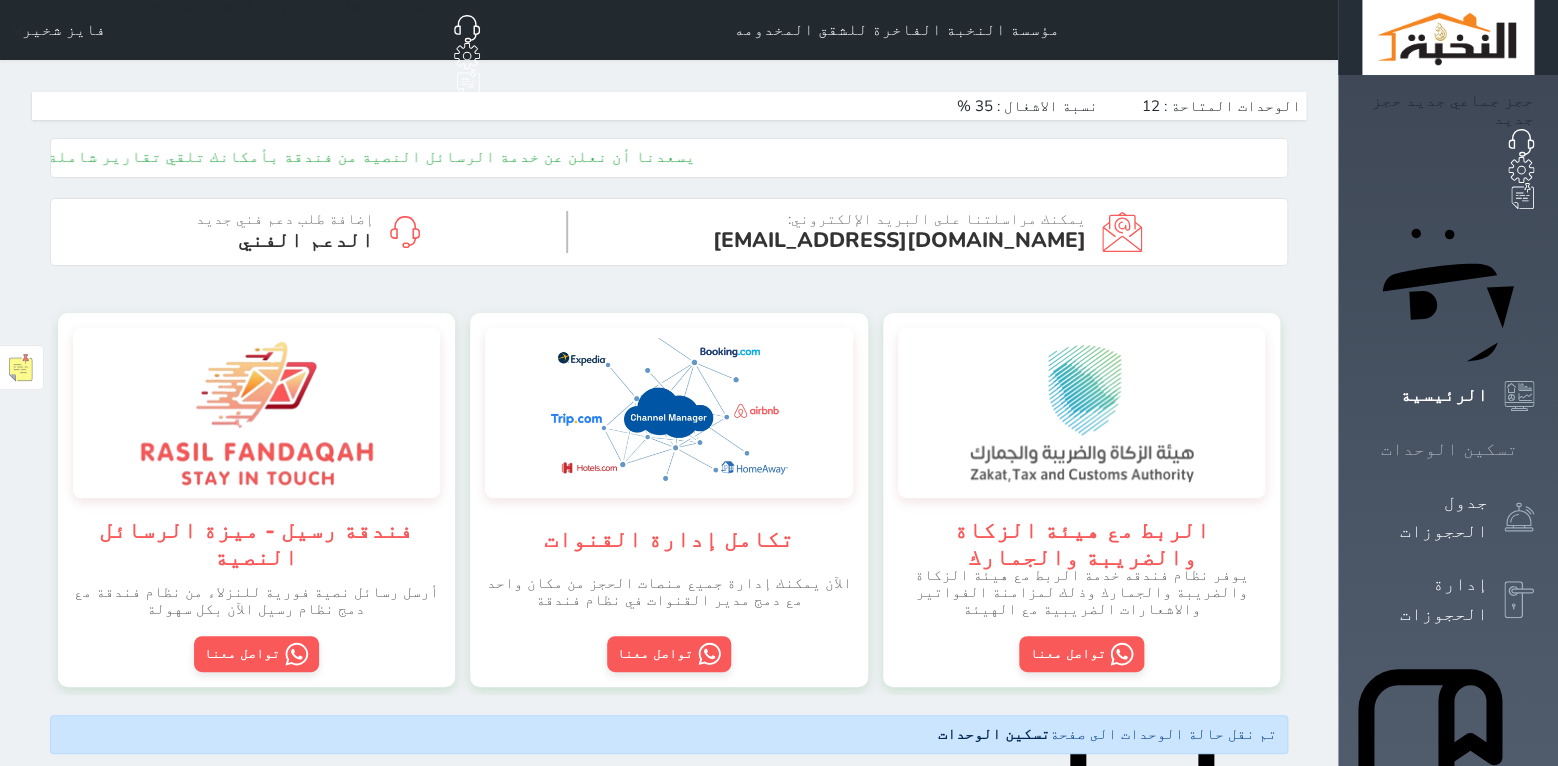click at bounding box center (1534, 449) 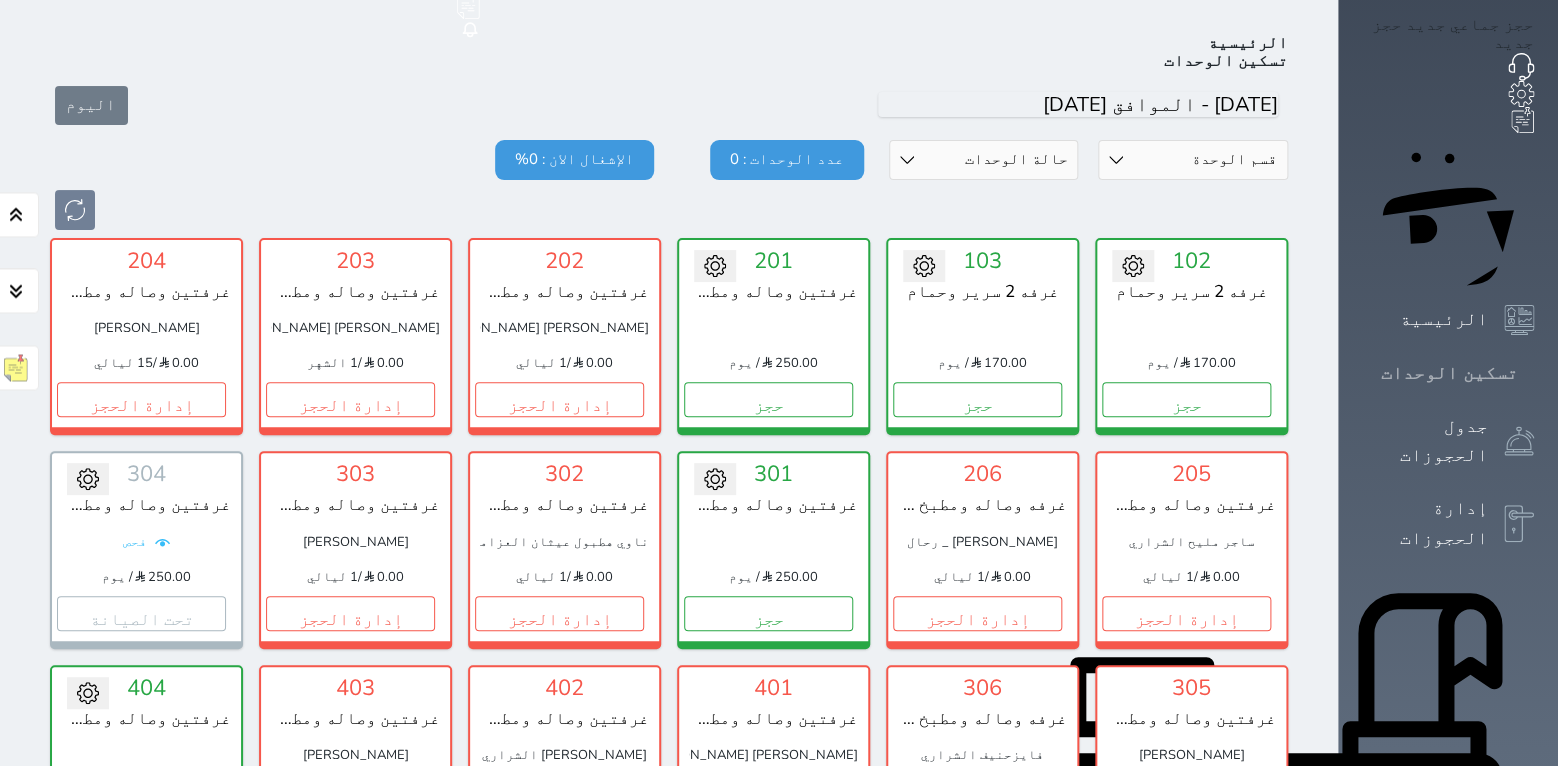 scroll, scrollTop: 78, scrollLeft: 0, axis: vertical 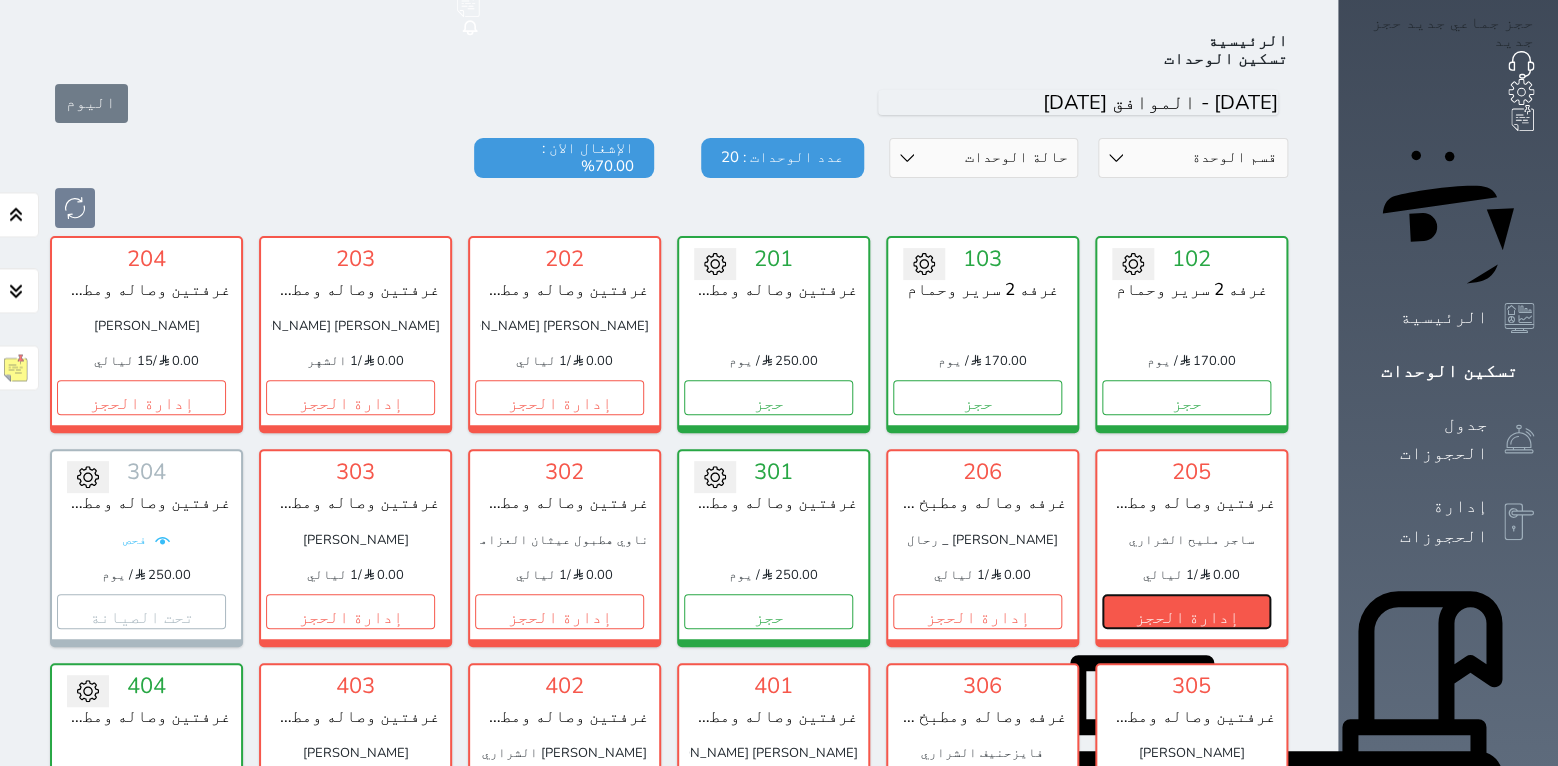click on "إدارة الحجز" at bounding box center (1186, 611) 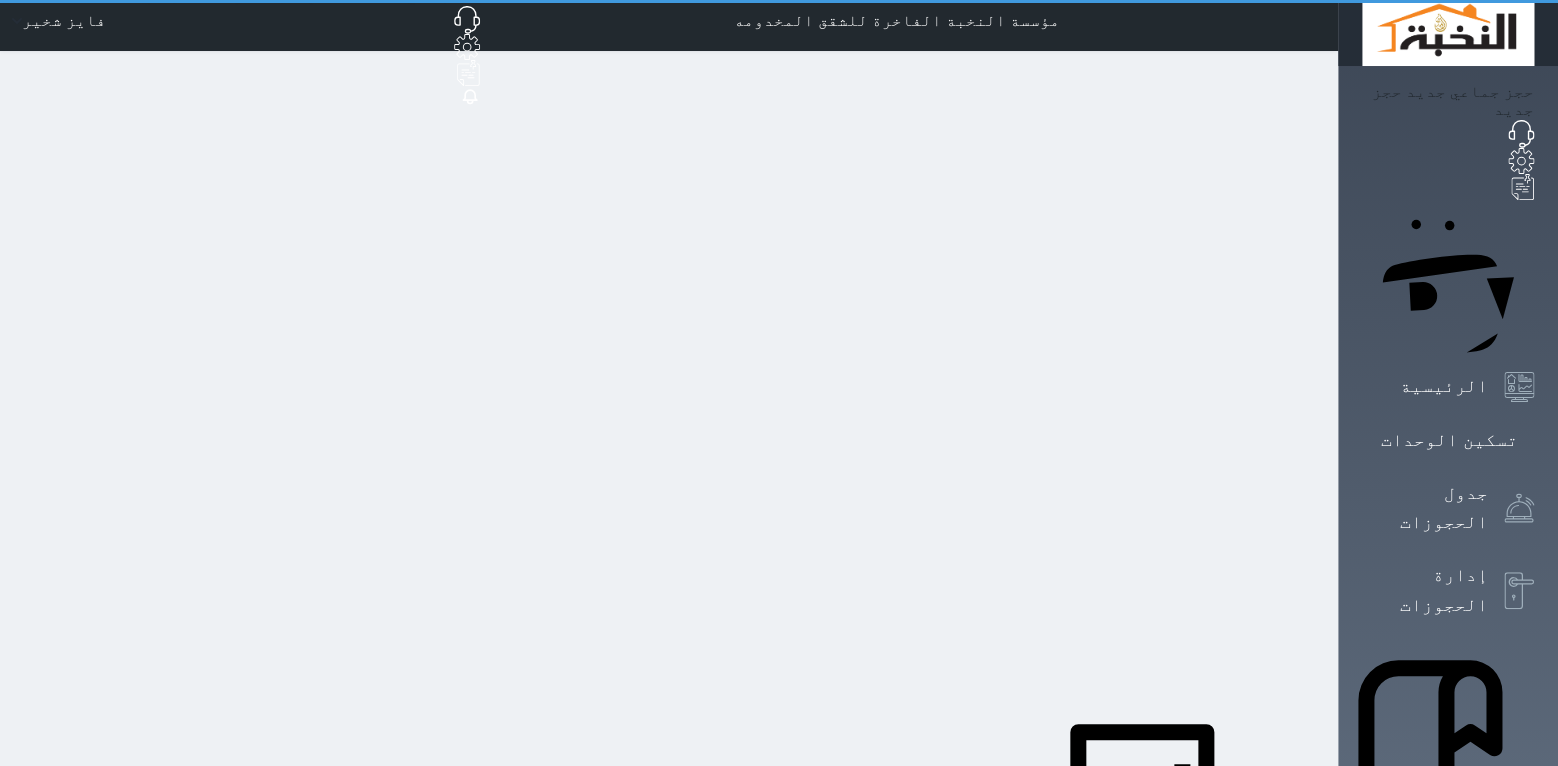 scroll, scrollTop: 0, scrollLeft: 0, axis: both 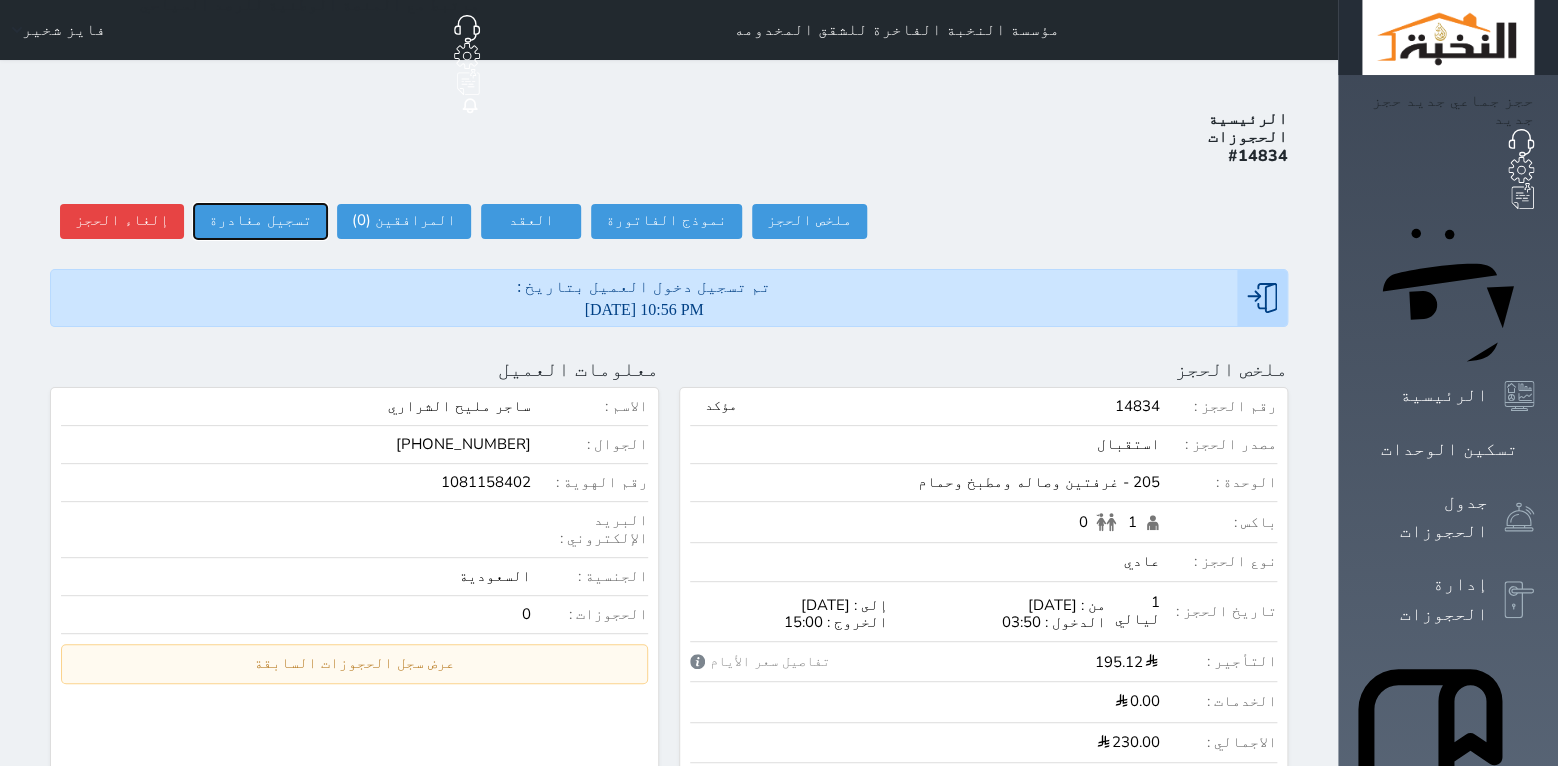 drag, startPoint x: 200, startPoint y: 151, endPoint x: 213, endPoint y: 152, distance: 13.038404 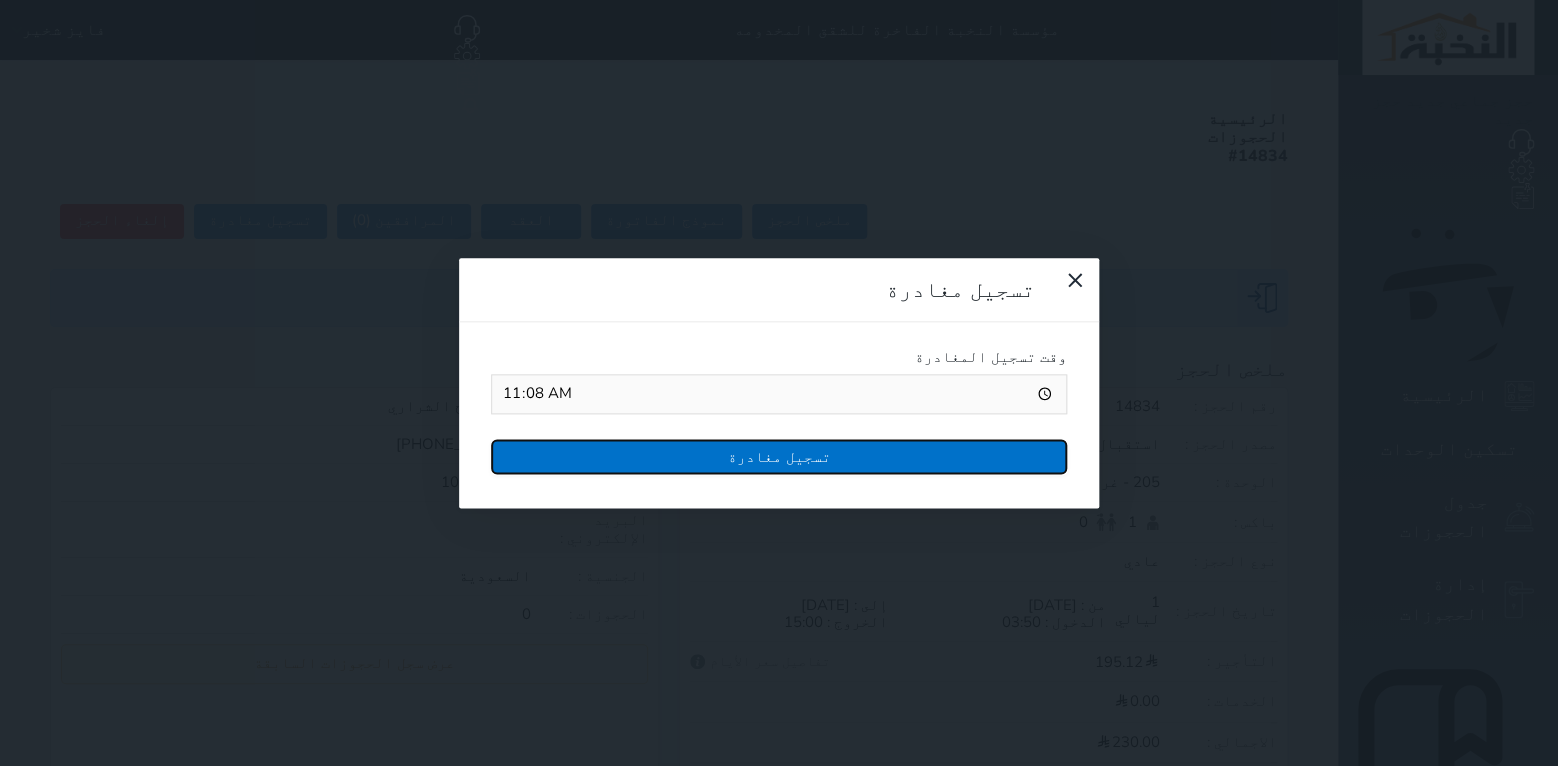 click on "تسجيل مغادرة" at bounding box center [779, 456] 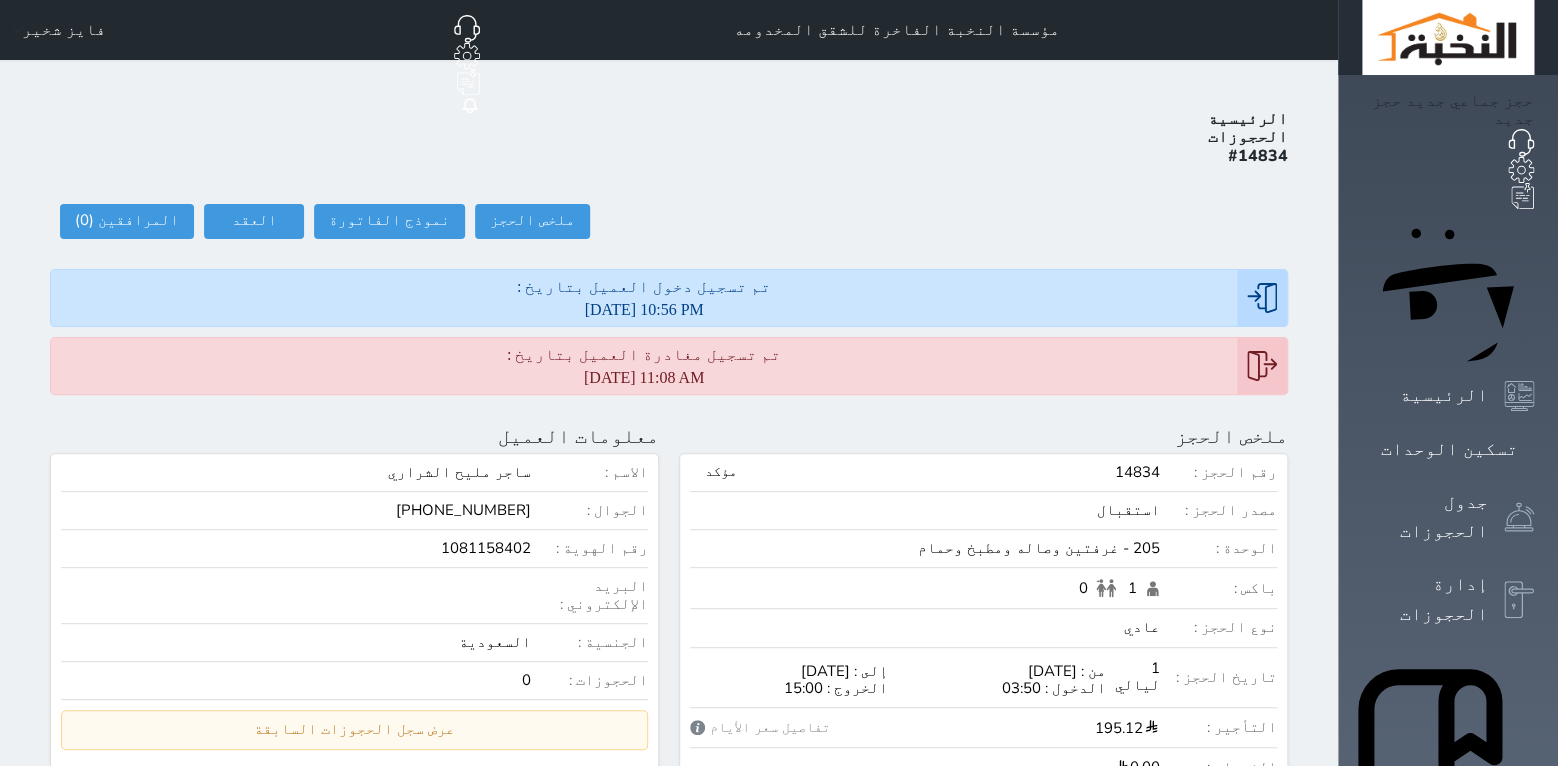 click on "ملخص الحجز         ملخص الحجز #14834                           نموذج الفاتورة           العقد         العقد #14834                                   العقود الموقعه #14834
العقود الموقعه (0)
#   تاريخ التوقيع   الاجرائات       المرافقين (0)         المرافقين                 البحث عن المرافقين :        الاسم       رقم الهوية       البريد الإلكتروني       الجوال           تغيير العميل              الاسم *     الجنس    اختر الجنس   ذكر انثى   تاريخ الميلاد *         تاريخ الميلاد الهجرى         صلة القرابة
اختر صلة القرابة   ابن ابنه زوجة اخ اخت اب ام زوج أخرى   نوع العميل *   اختر نوع   مواطن مواطن خليجي زائر مقيم   الجنسية *       *       *" at bounding box center [669, 221] 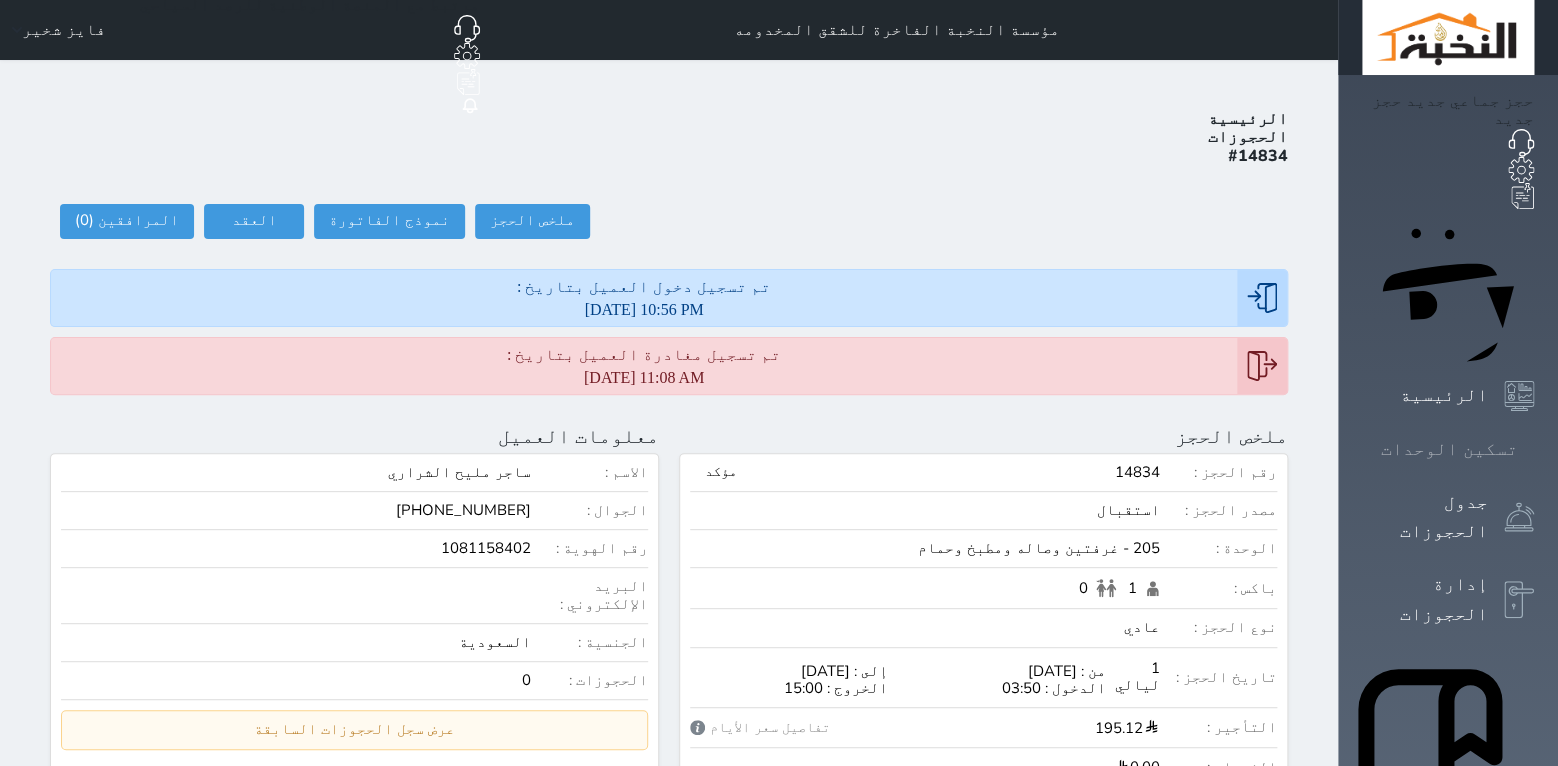 click 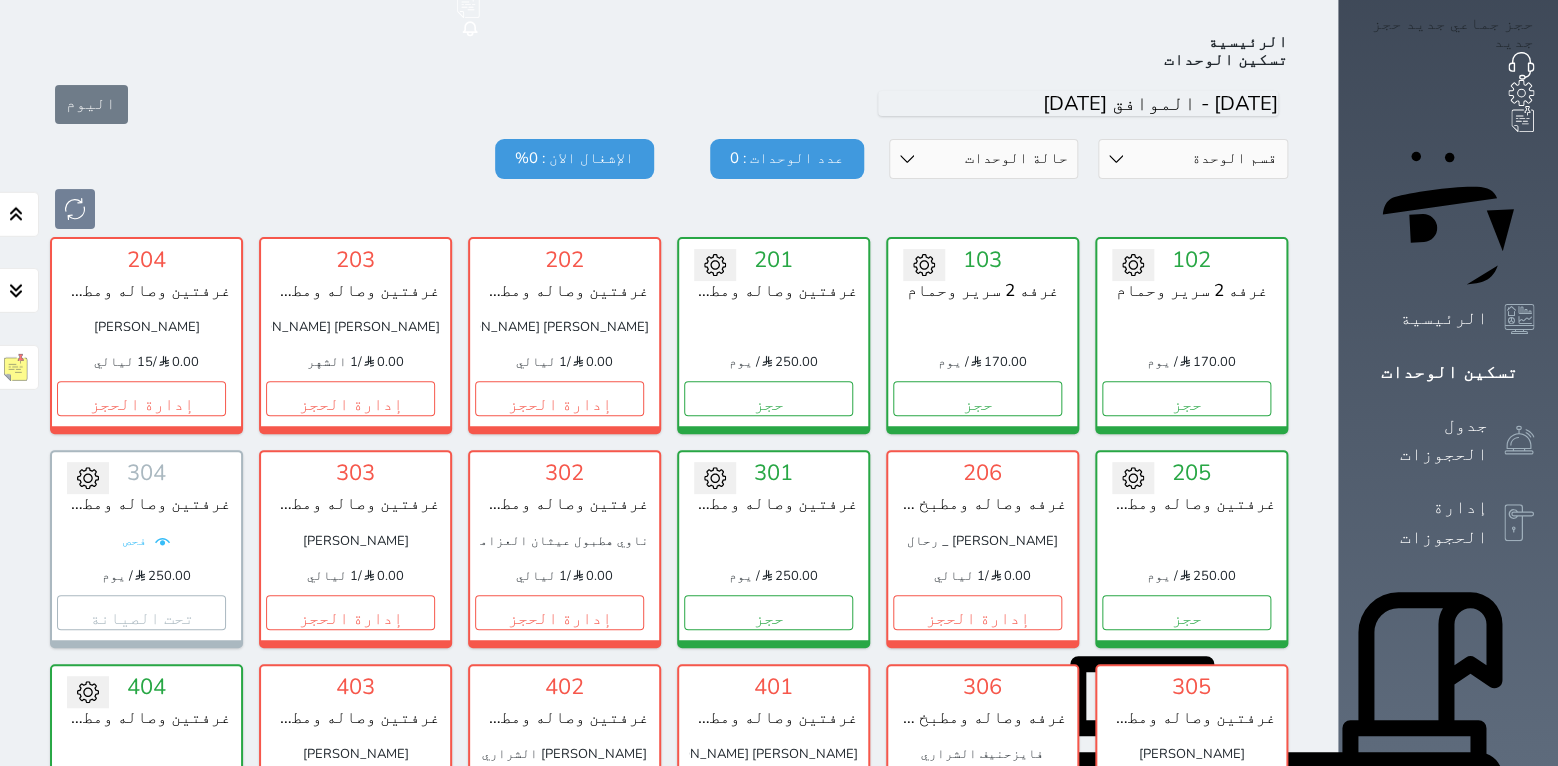 scroll, scrollTop: 78, scrollLeft: 0, axis: vertical 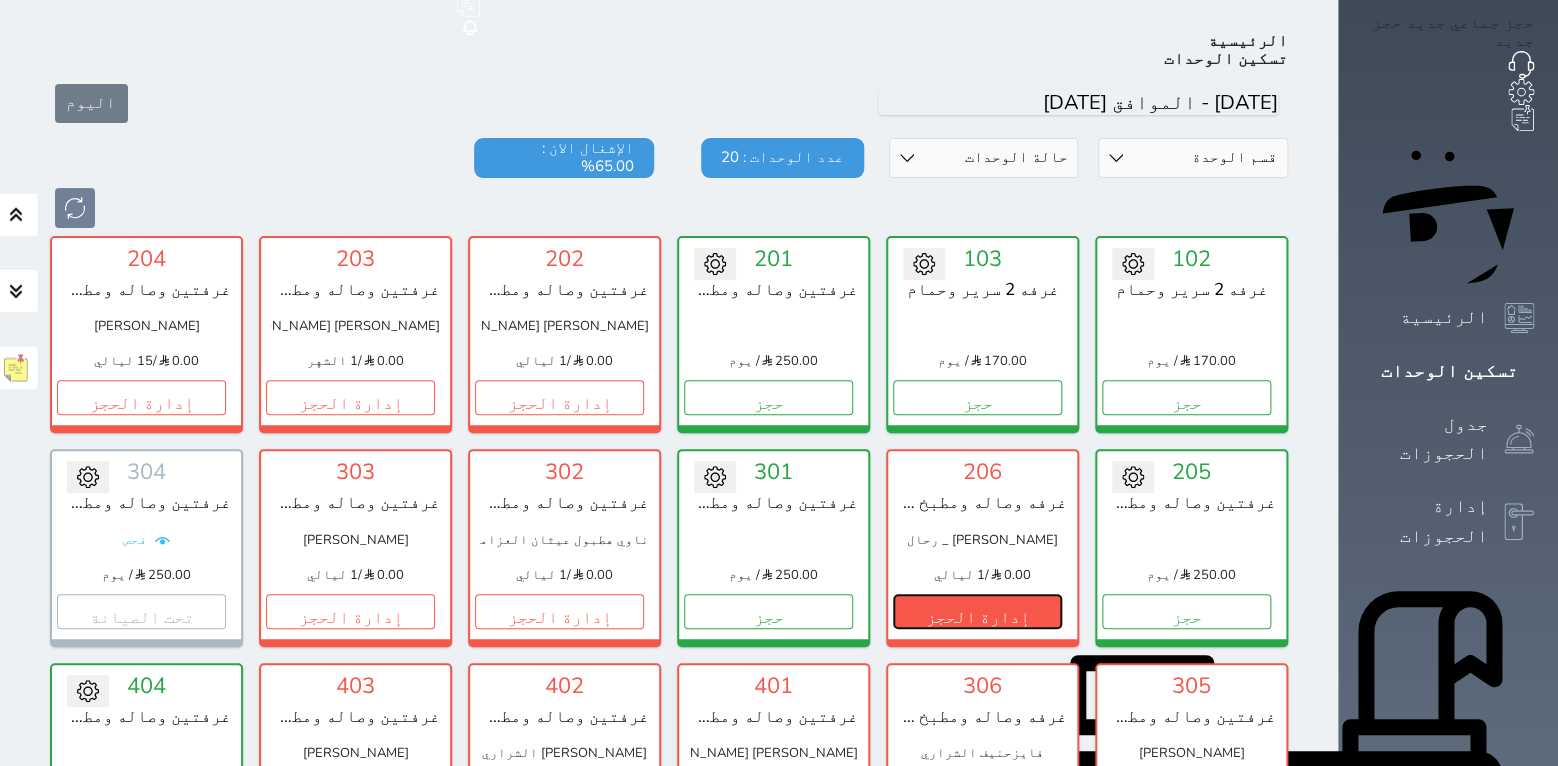 click on "إدارة الحجز" at bounding box center [977, 611] 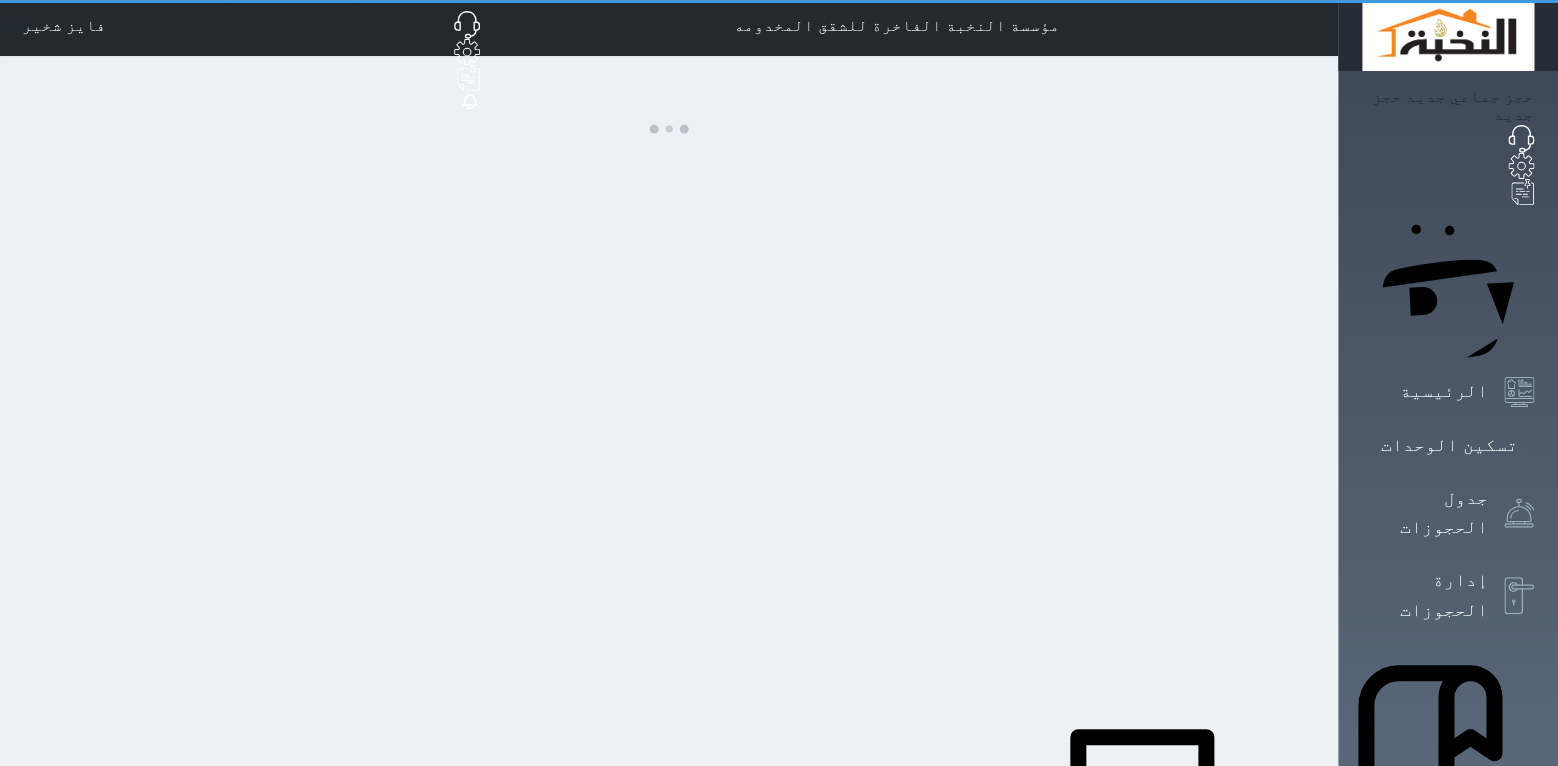 scroll, scrollTop: 0, scrollLeft: 0, axis: both 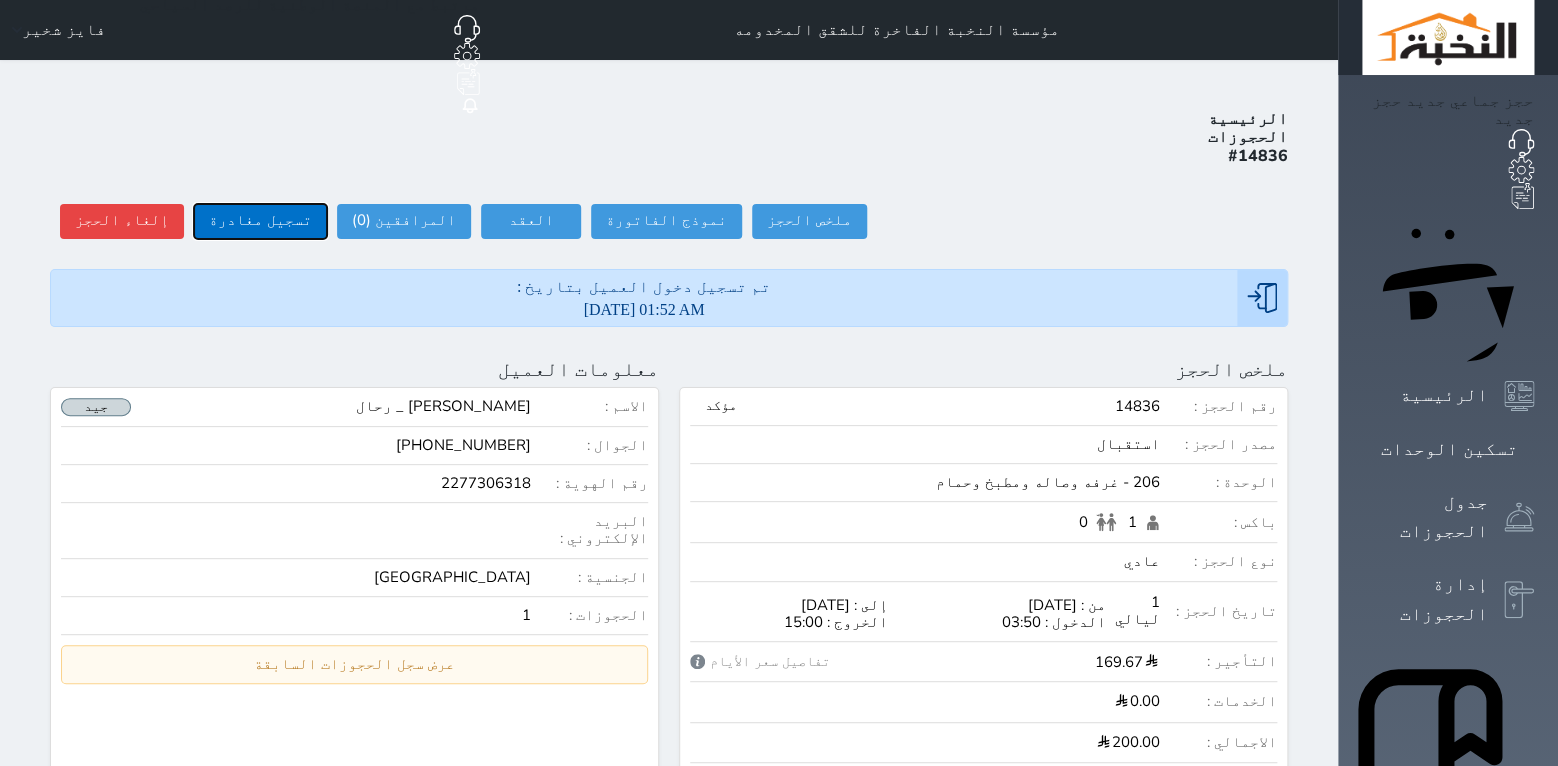 click on "تسجيل مغادرة" at bounding box center (260, 221) 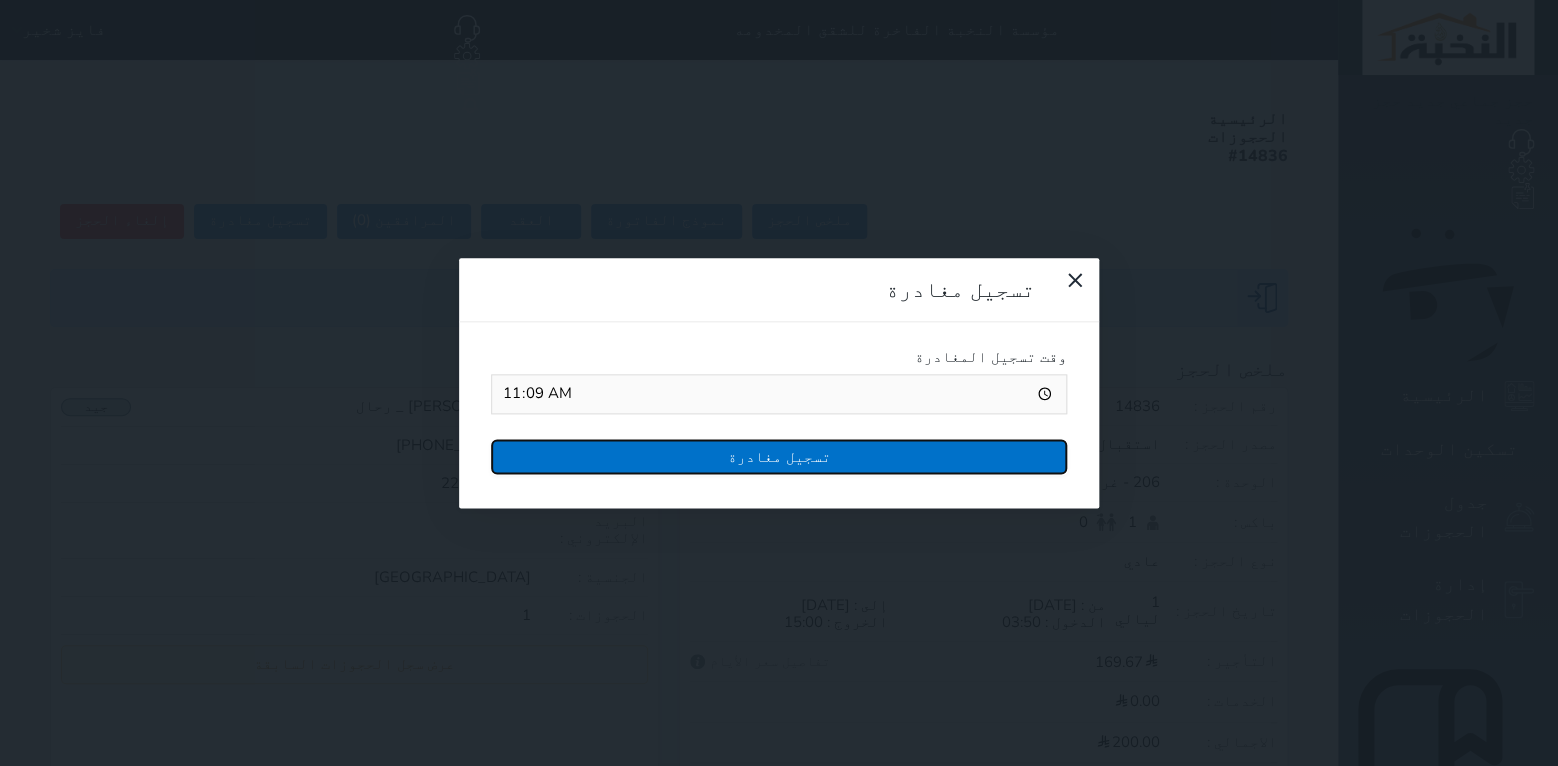 click on "تسجيل مغادرة" at bounding box center [779, 456] 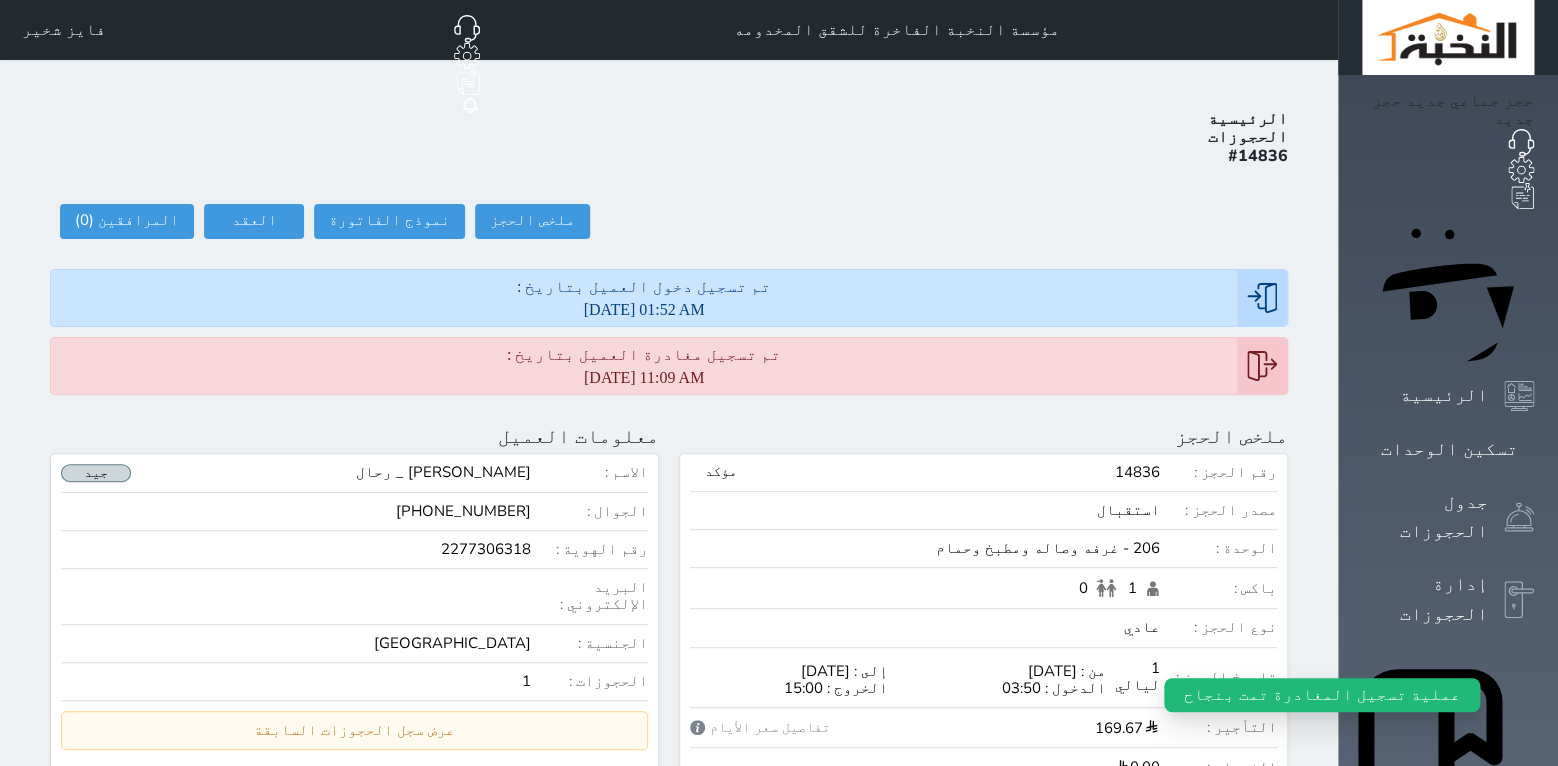click on "حجز جماعي جديد   حجز جديد             الرئيسية     تسكين الوحدات     جدول الحجوزات     إدارة الحجوزات     POS       العملاء     تقييمات العملاء     الوحدات     الخدمات     التقارير     الإعدادات                                 المدفوعات الالكترونية     الدعم الفني" at bounding box center (1448, 956) 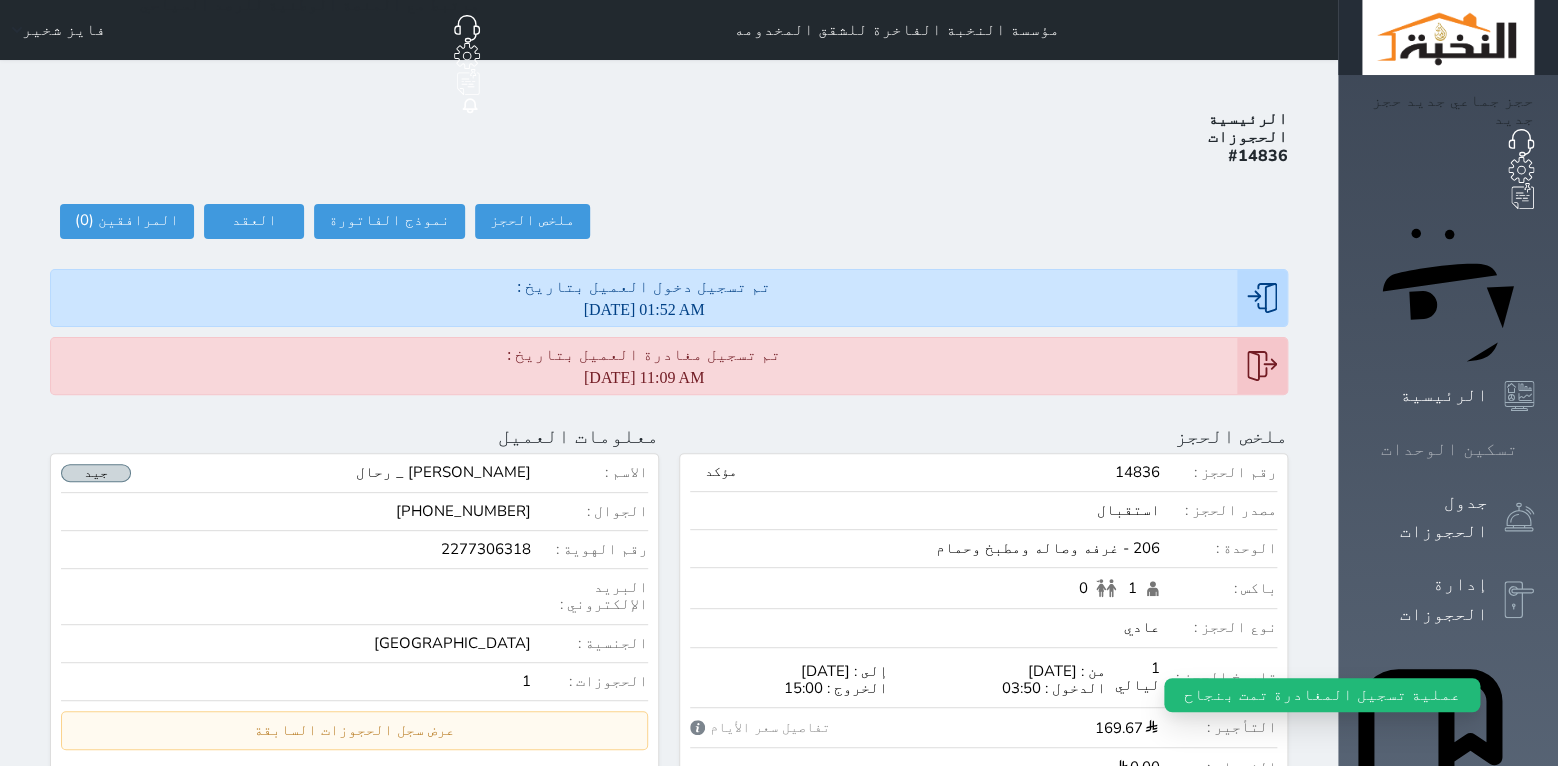 click 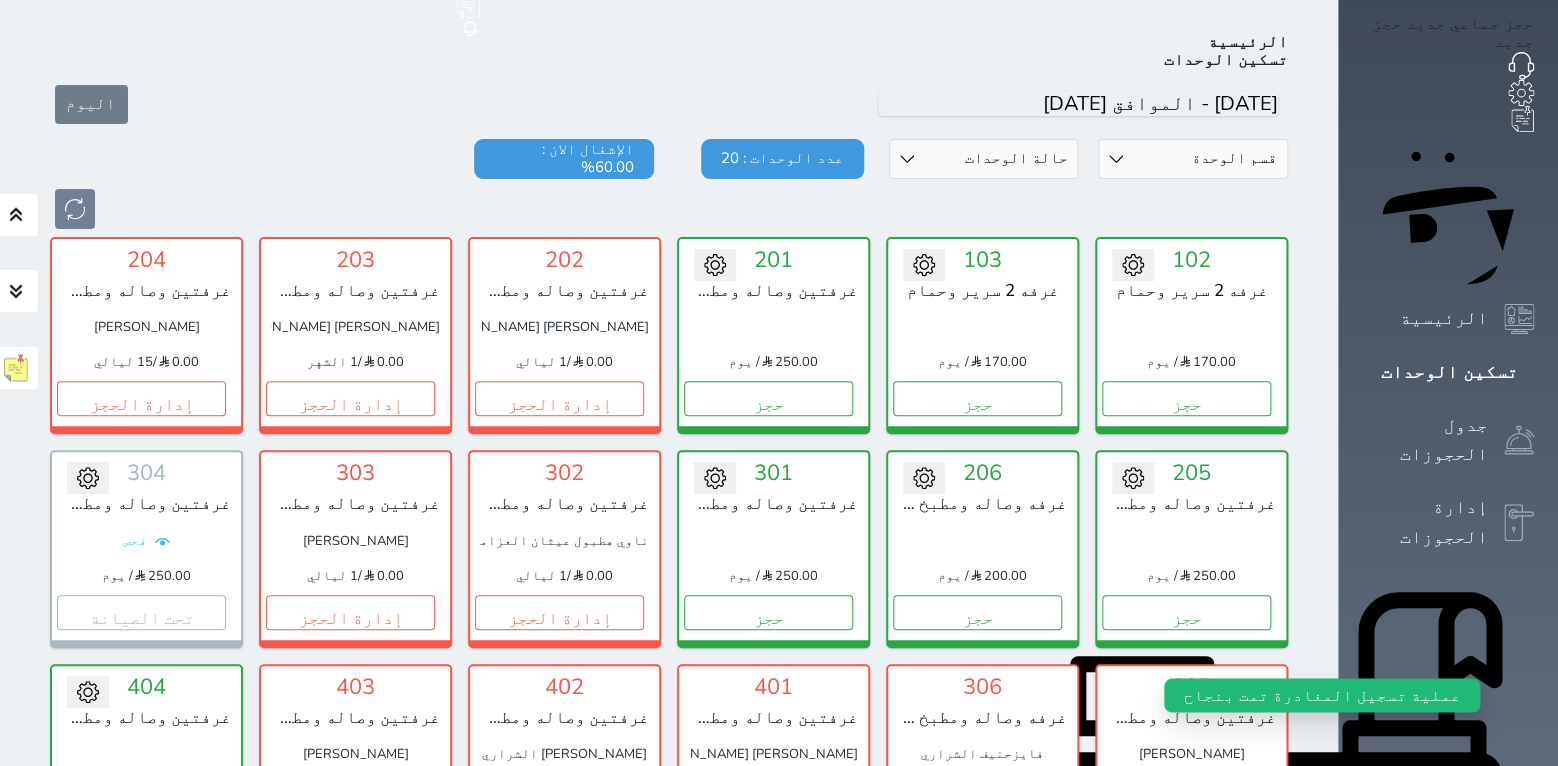 scroll, scrollTop: 78, scrollLeft: 0, axis: vertical 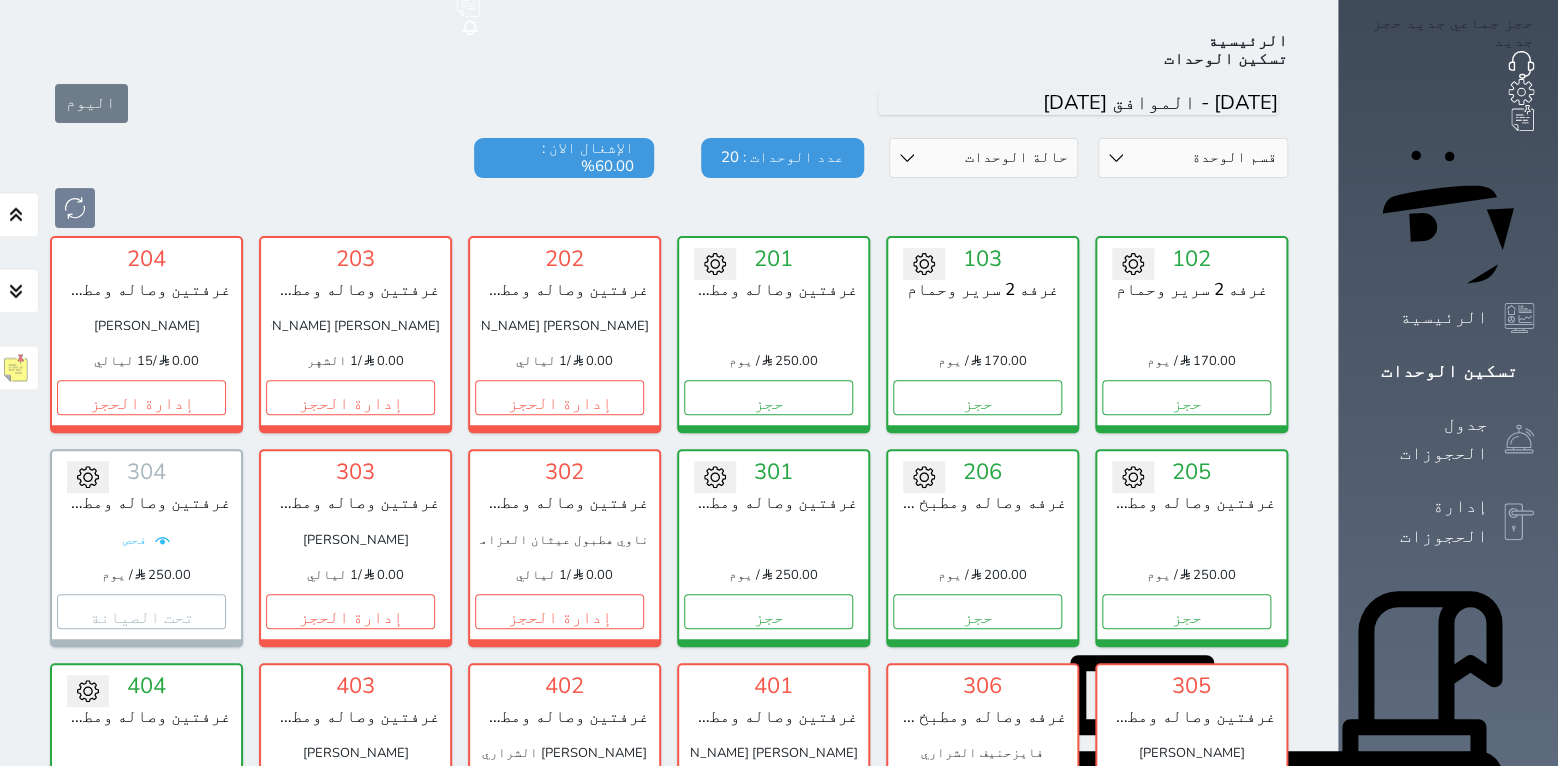 click at bounding box center (669, 208) 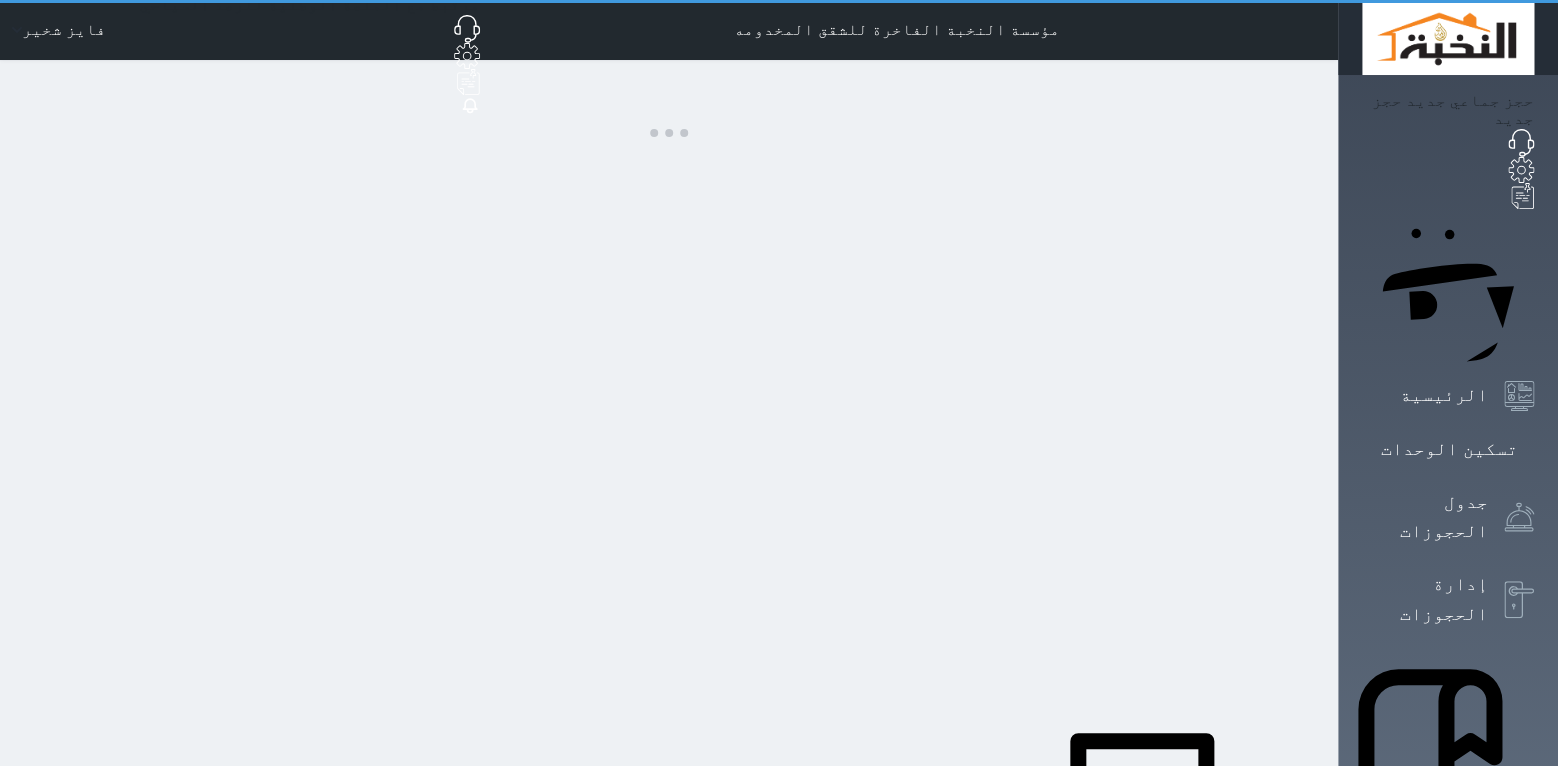 scroll, scrollTop: 0, scrollLeft: 0, axis: both 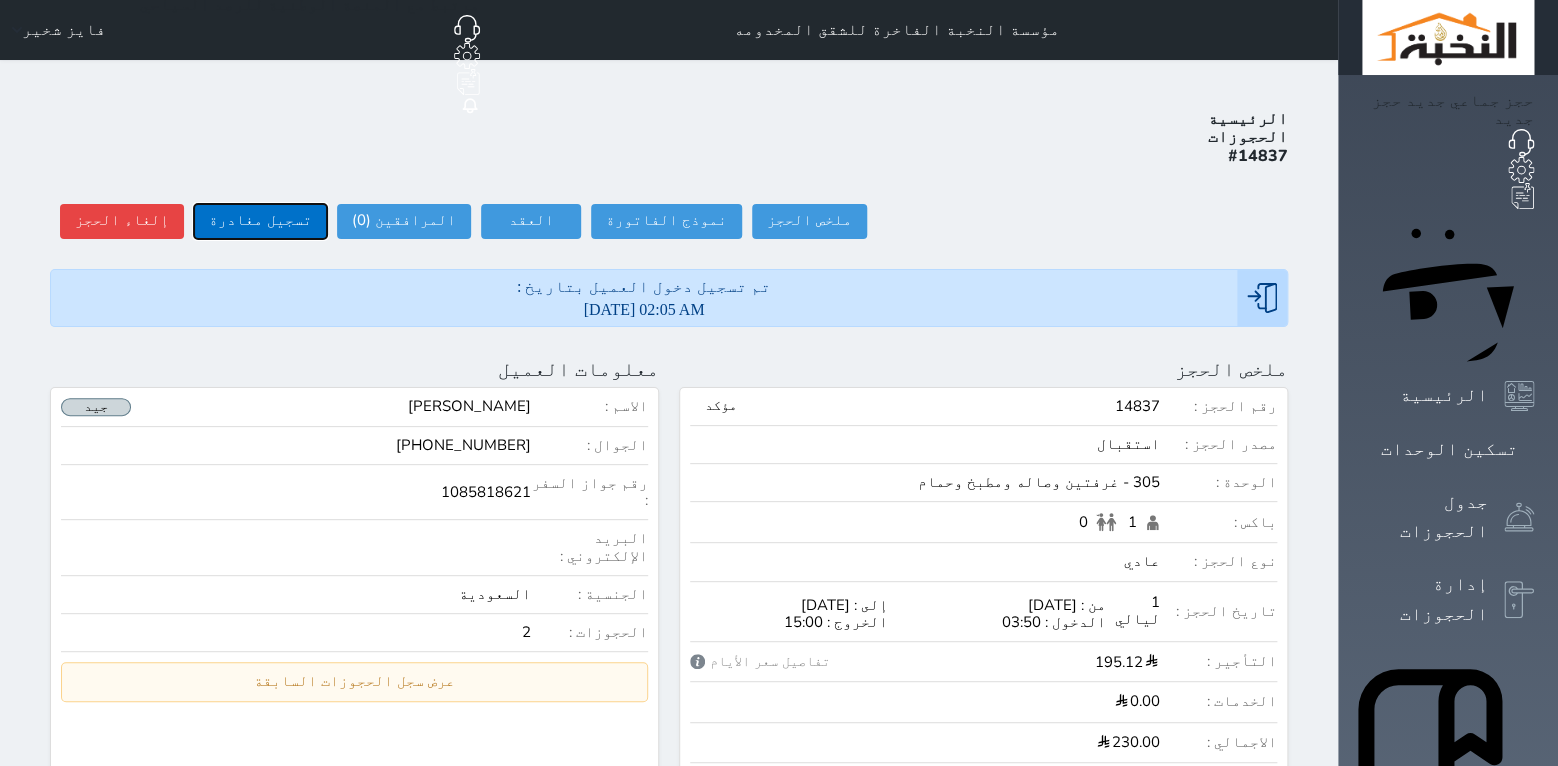 click on "تسجيل مغادرة" at bounding box center (260, 221) 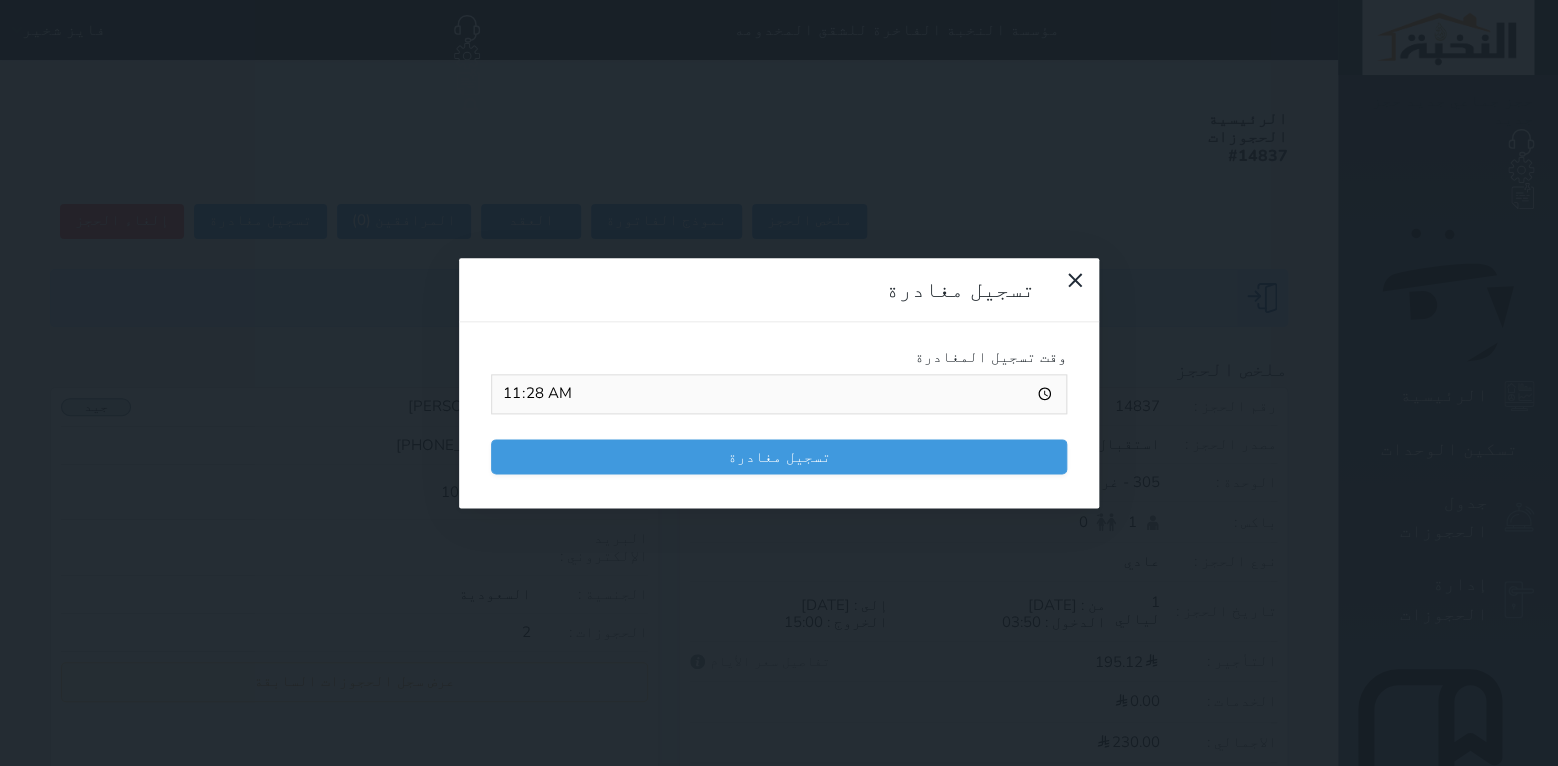 click on "تسجيل مغادرة" at bounding box center [779, 456] 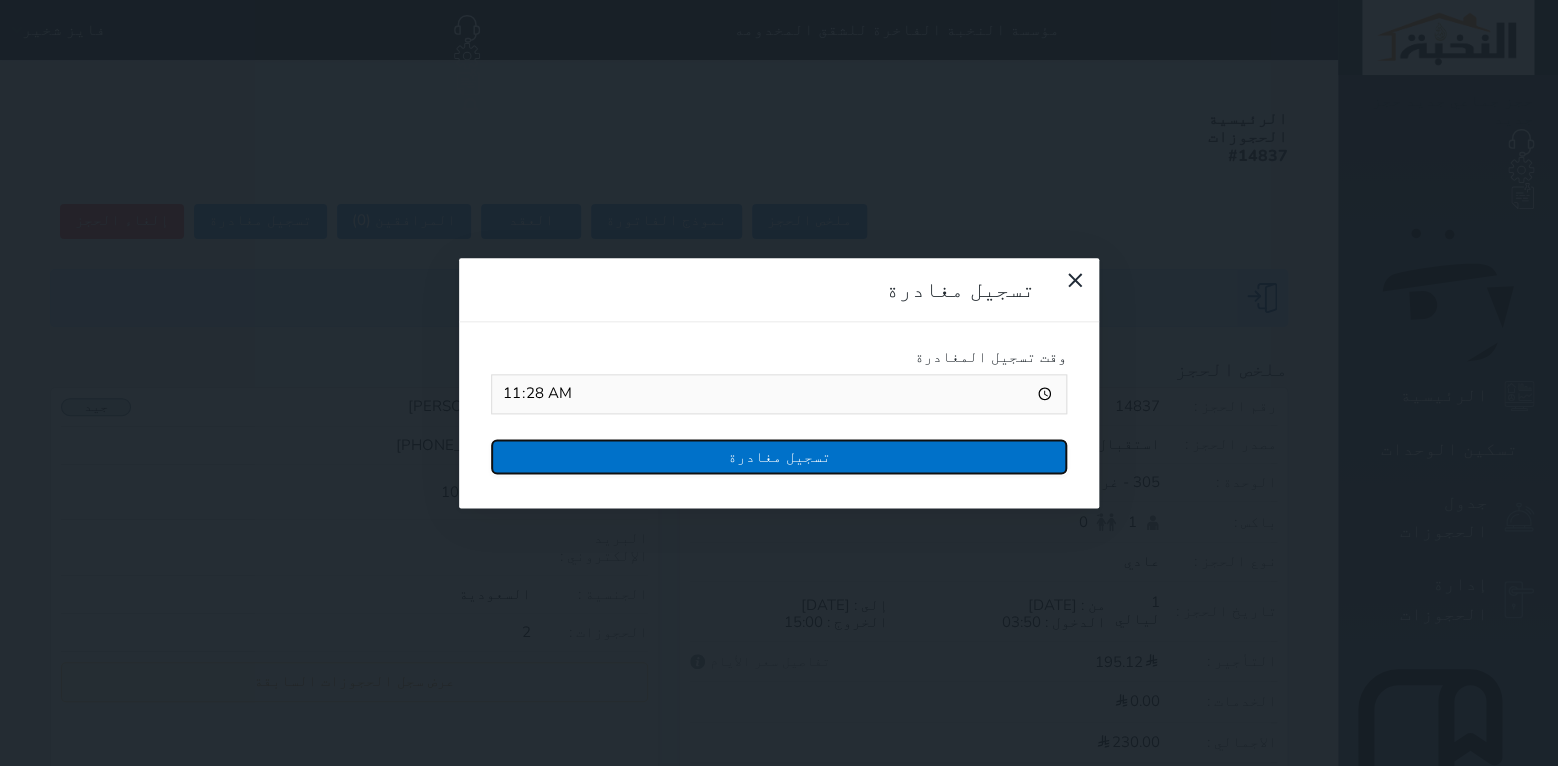 click on "تسجيل مغادرة" at bounding box center [779, 456] 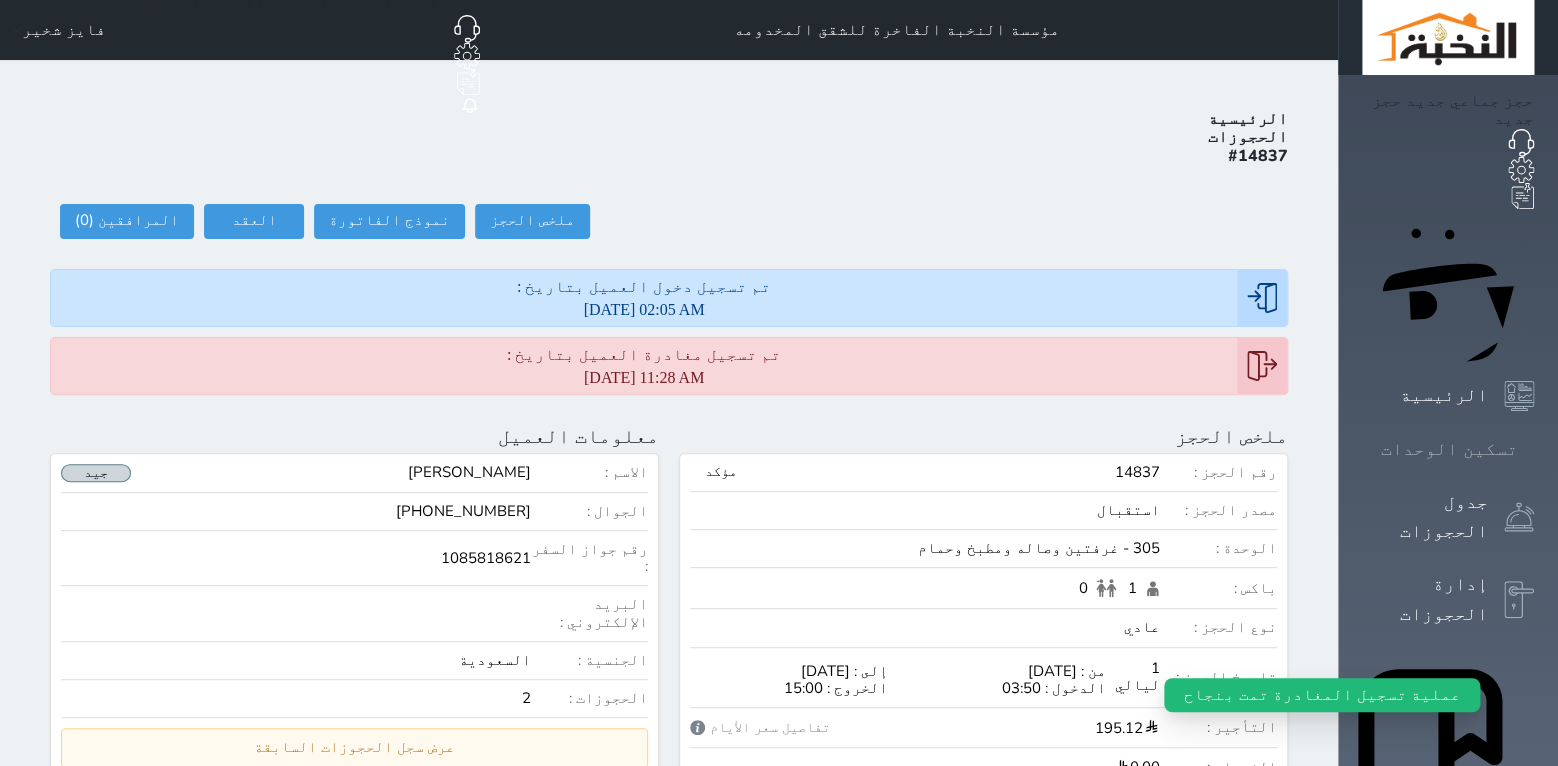 click 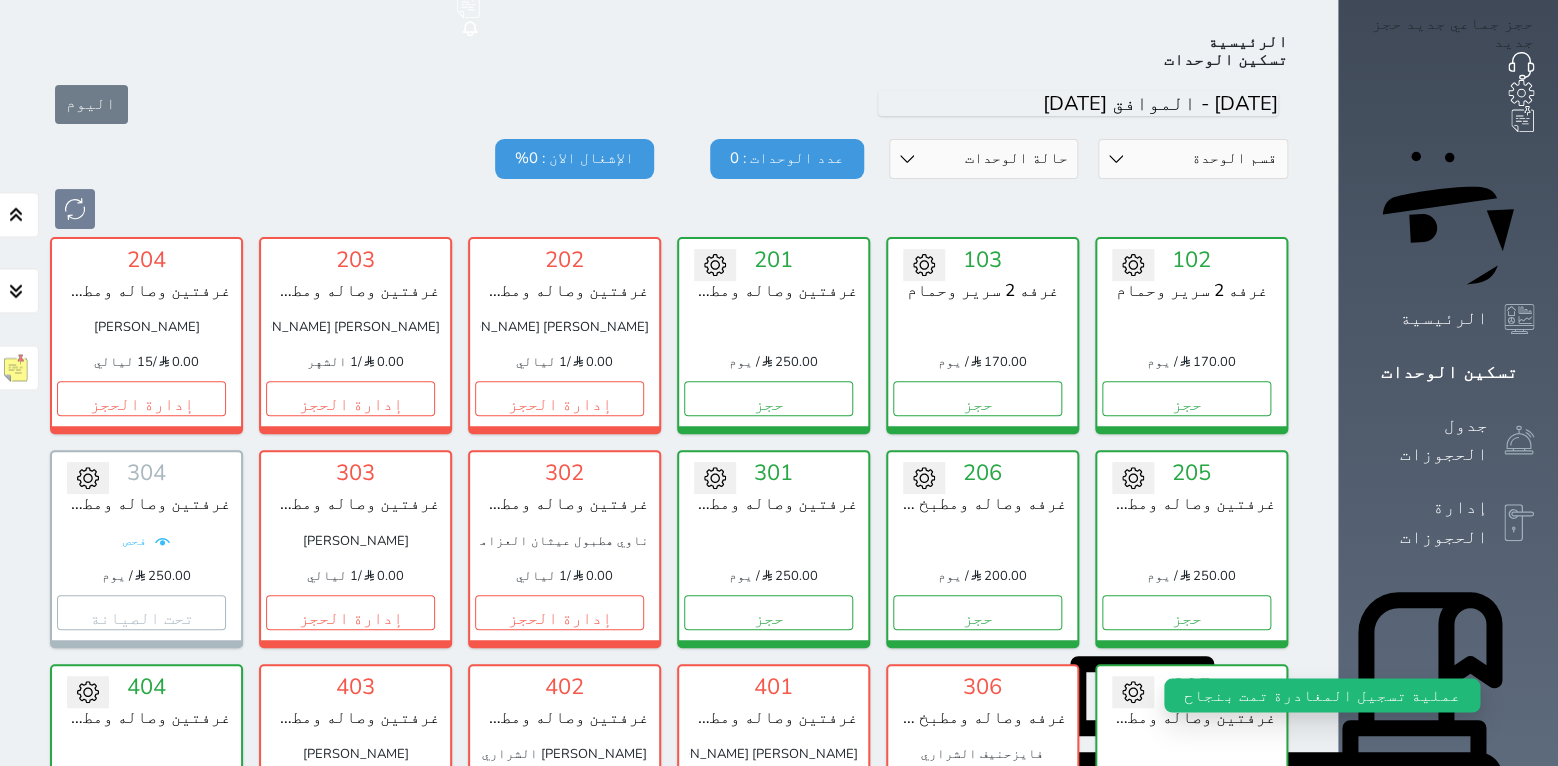 scroll, scrollTop: 78, scrollLeft: 0, axis: vertical 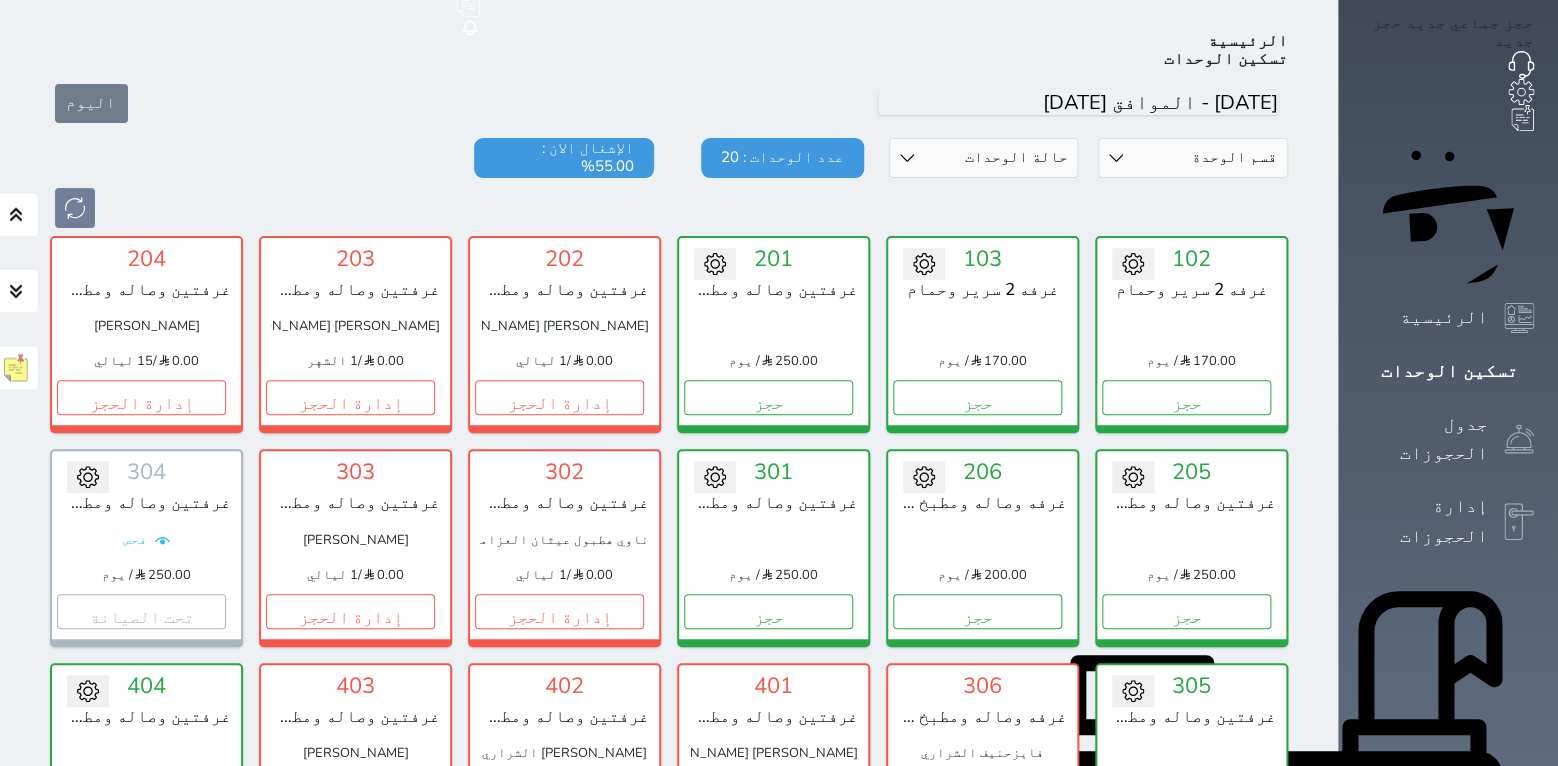 click on "قسم الوحدة   غرفه وصاله ومطبخ وحمام غرفه 2 سرير وحمام غرفتين وصاله ومطبخ وحمام   حالة الوحدات متاح تحت التنظيف تحت الصيانة سجل دخول  لم يتم تسجيل الدخول   عدد الوحدات : 20   الإشغال الان : 55.00%" at bounding box center (669, 183) 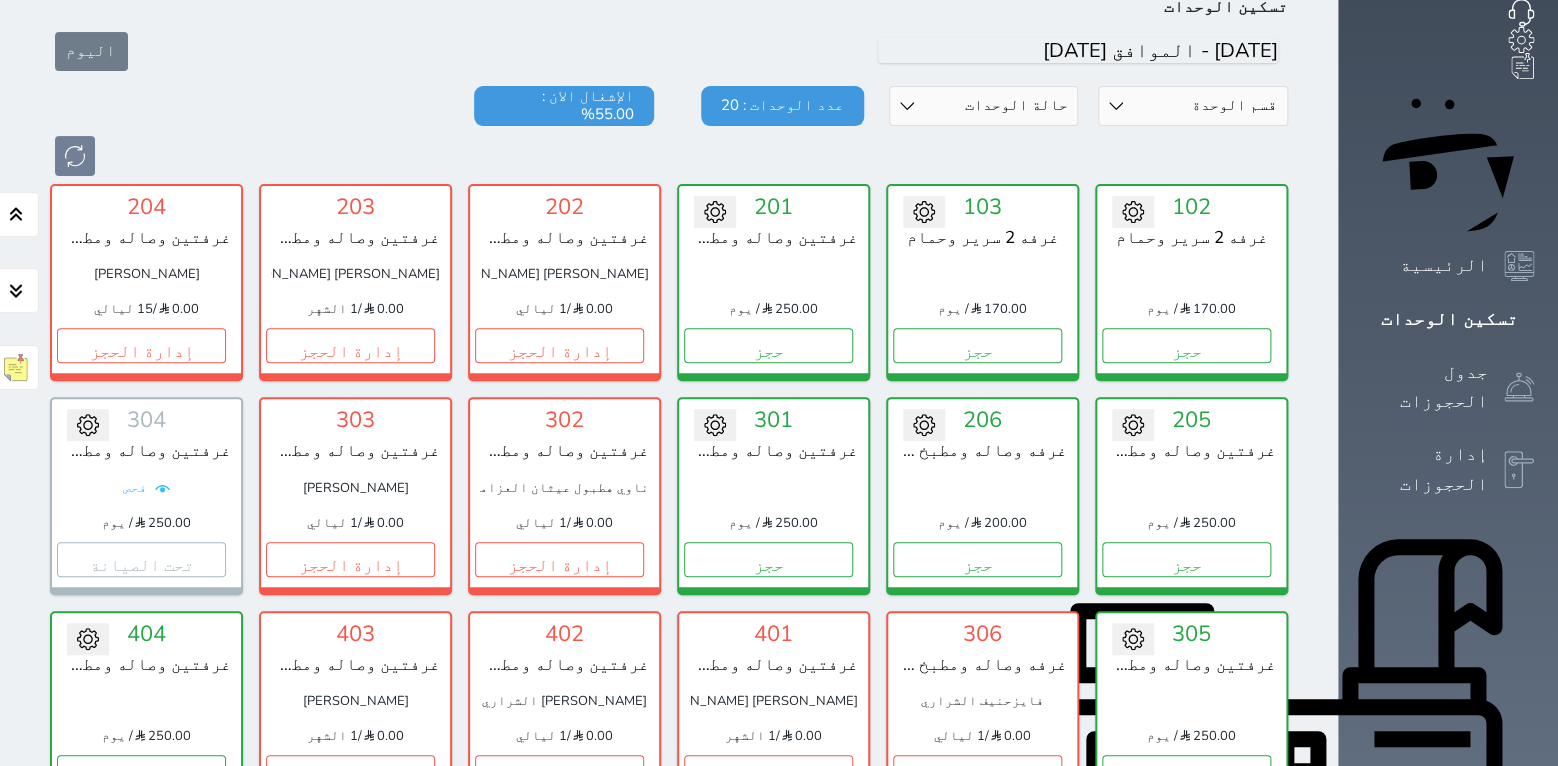 scroll, scrollTop: 260, scrollLeft: 0, axis: vertical 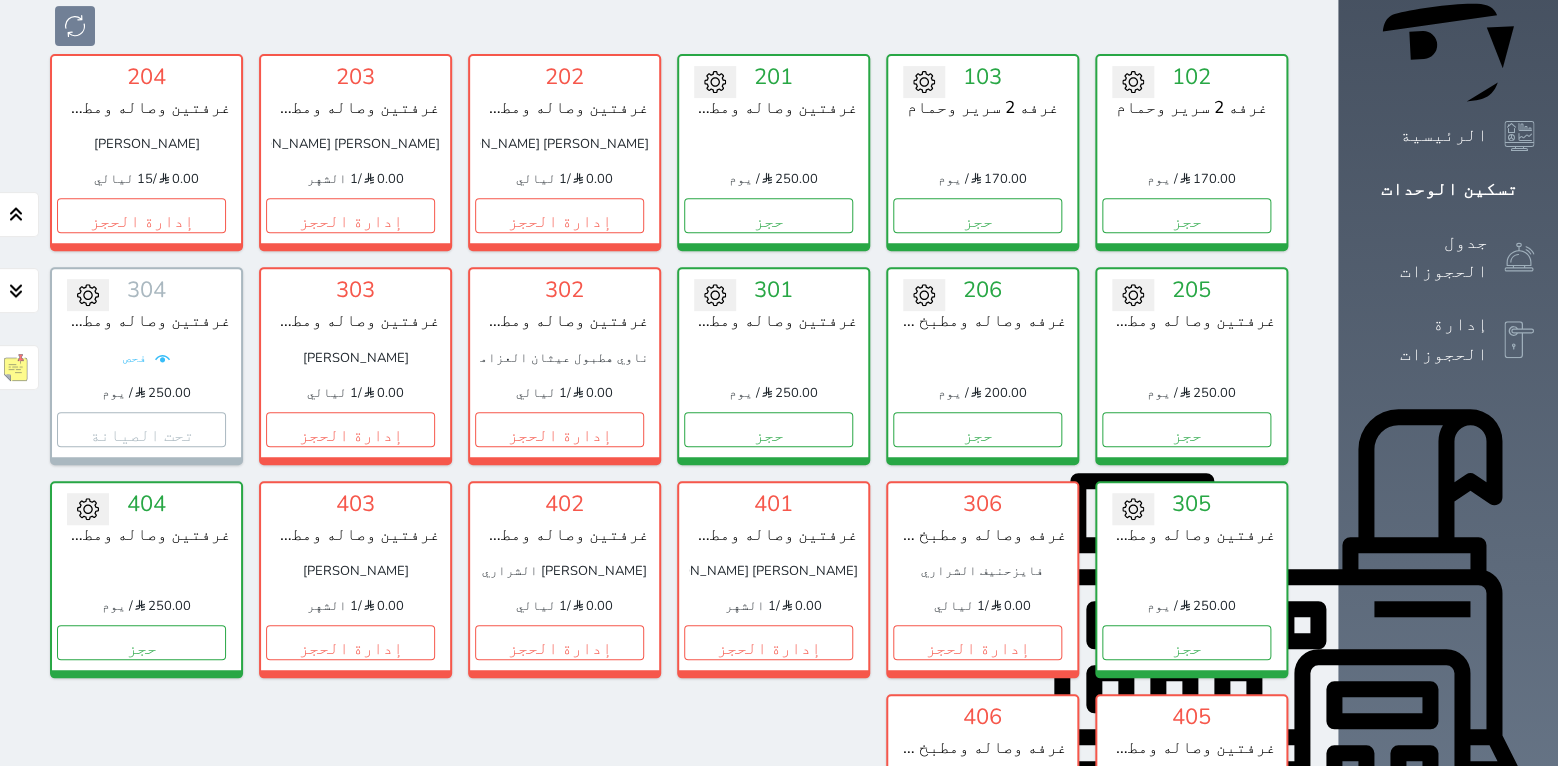 click on "إدارة الحجز" at bounding box center (977, 856) 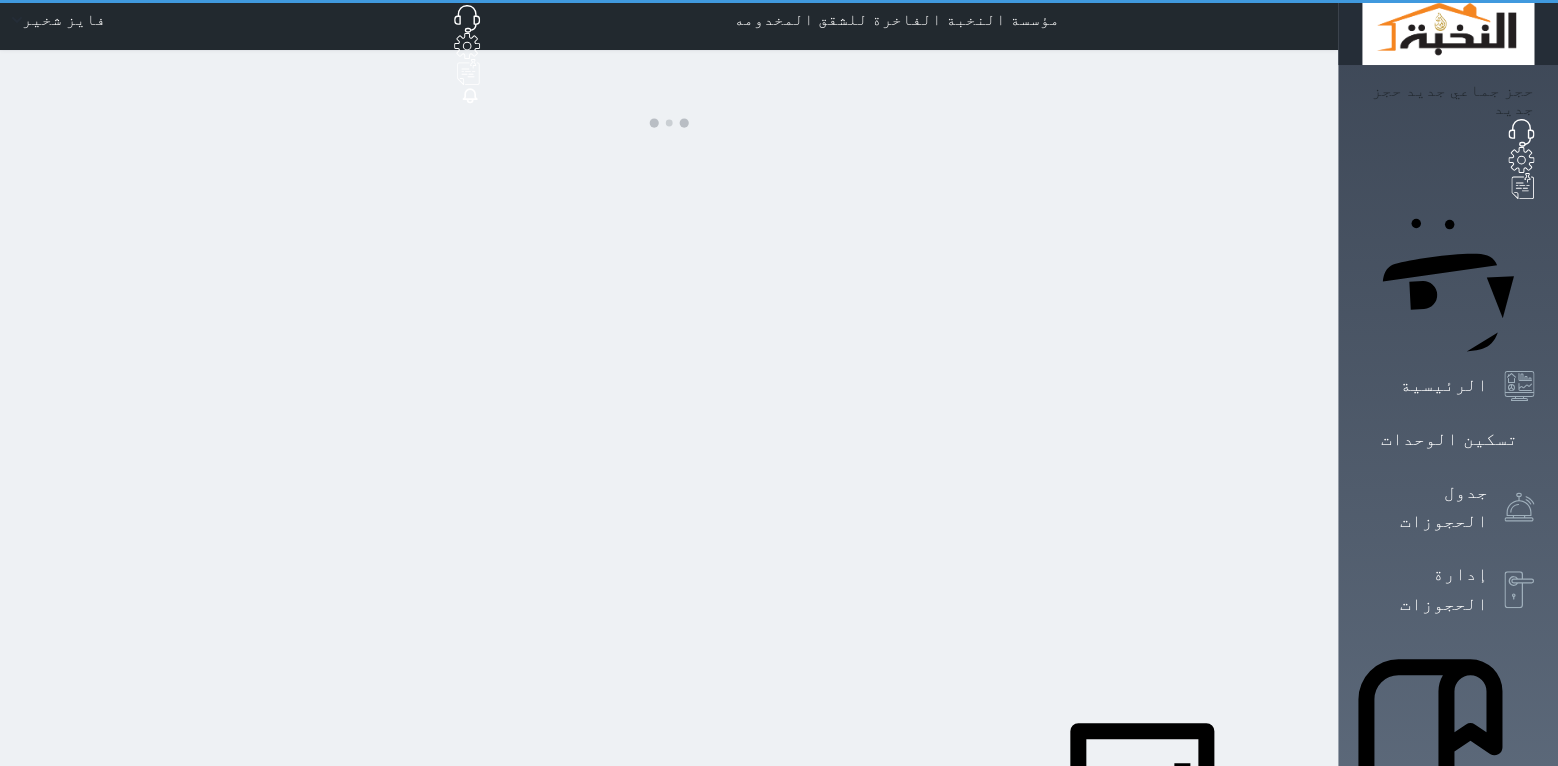 scroll, scrollTop: 0, scrollLeft: 0, axis: both 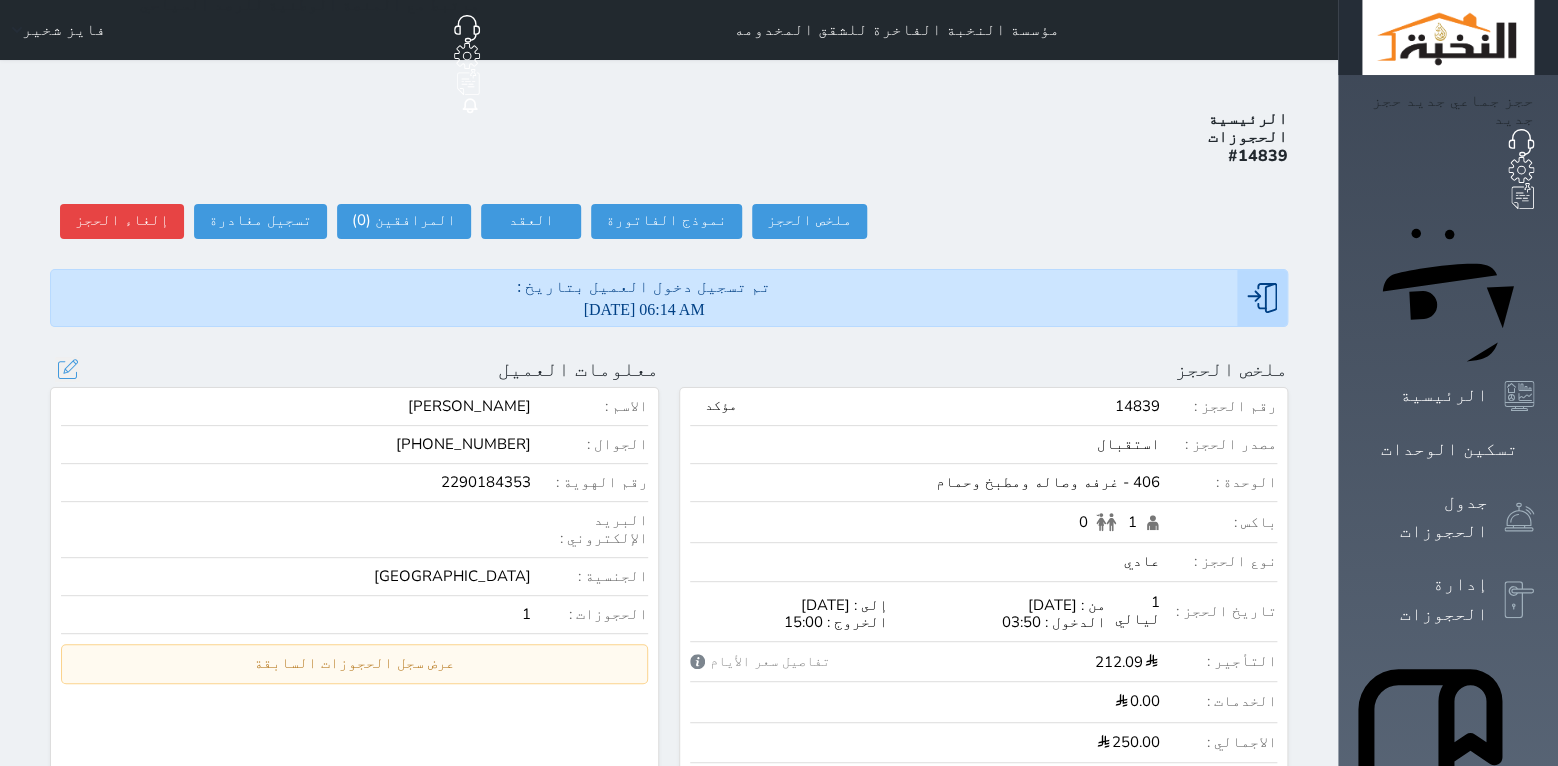 select 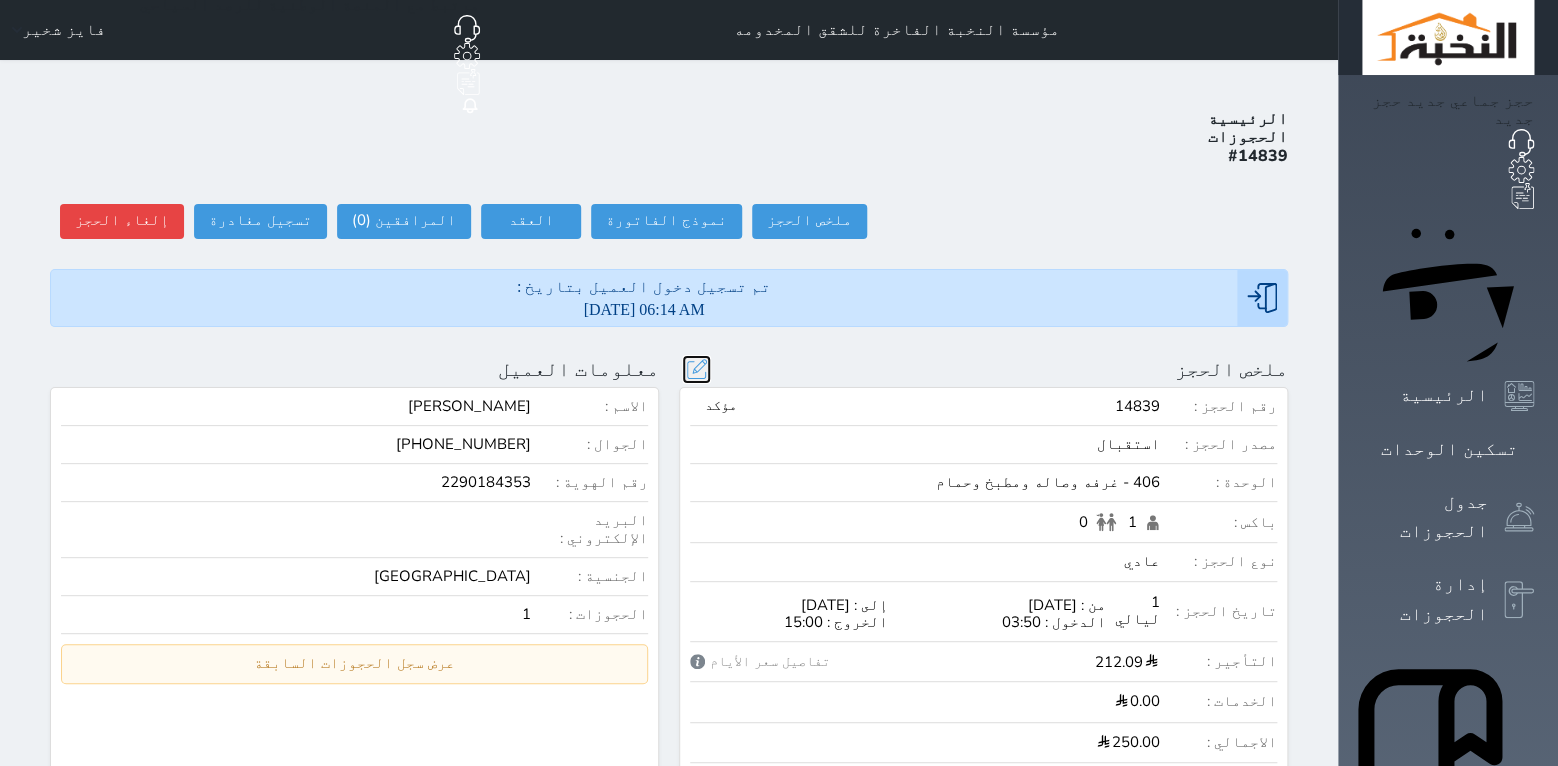 click at bounding box center (696, 369) 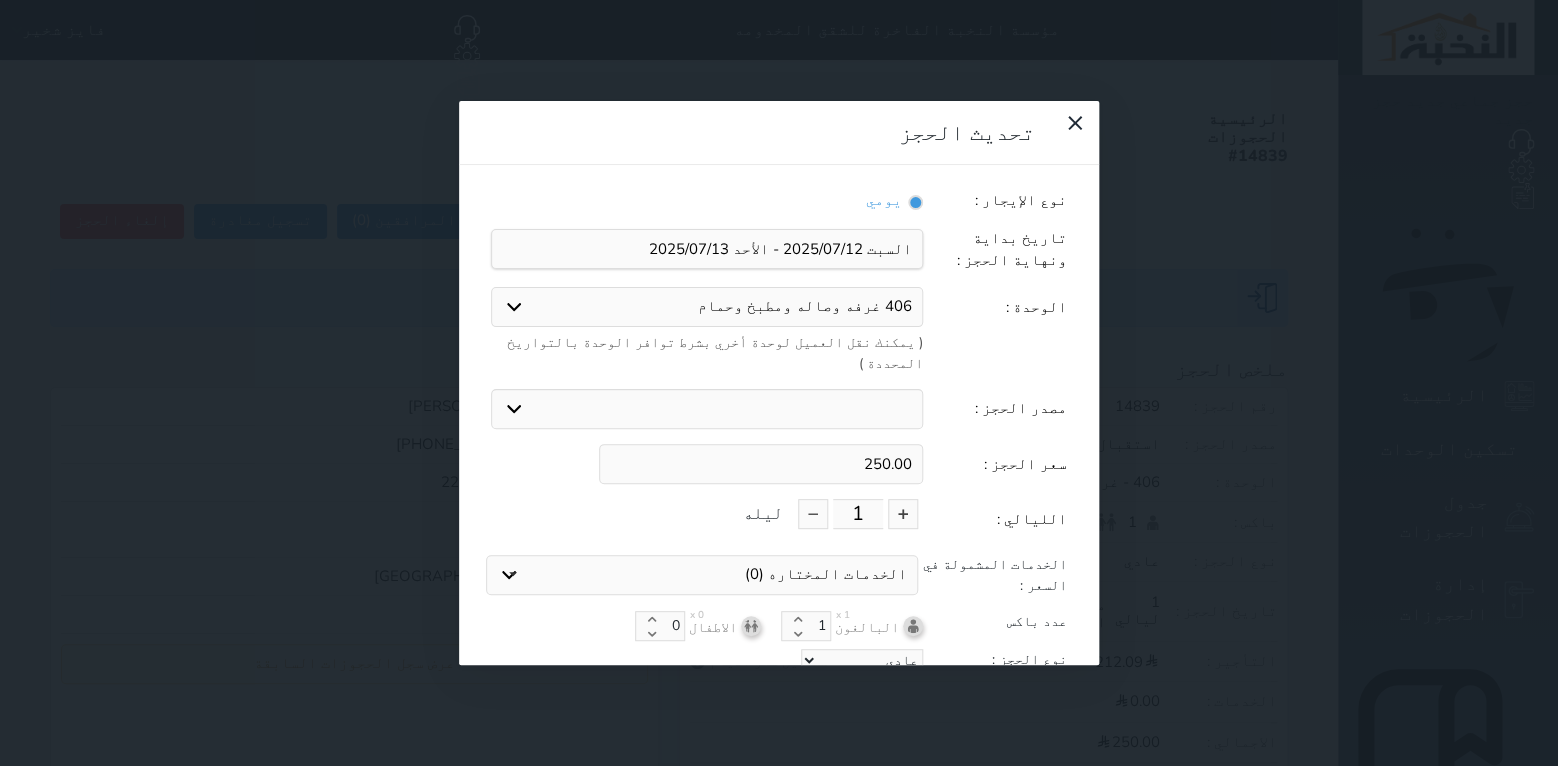 click on "406 غرفه وصاله ومطبخ وحمام   103 غرفه 2 سرير وحمام 102 غرفه 2 سرير وحمام 206 غرفه وصاله ومطبخ وحمام 201 غرفتين وصاله ومطبخ وحمام 202 غرفتين وصاله ومطبخ وحمام 205 غرفتين وصاله ومطبخ وحمام 301 غرفتين وصاله ومطبخ وحمام 302 غرفتين وصاله ومطبخ وحمام 303 غرفتين وصاله ومطبخ وحمام 305 غرفتين وصاله ومطبخ وحمام 402 غرفتين وصاله ومطبخ وحمام 404 غرفتين وصاله ومطبخ وحمام" at bounding box center [707, 307] 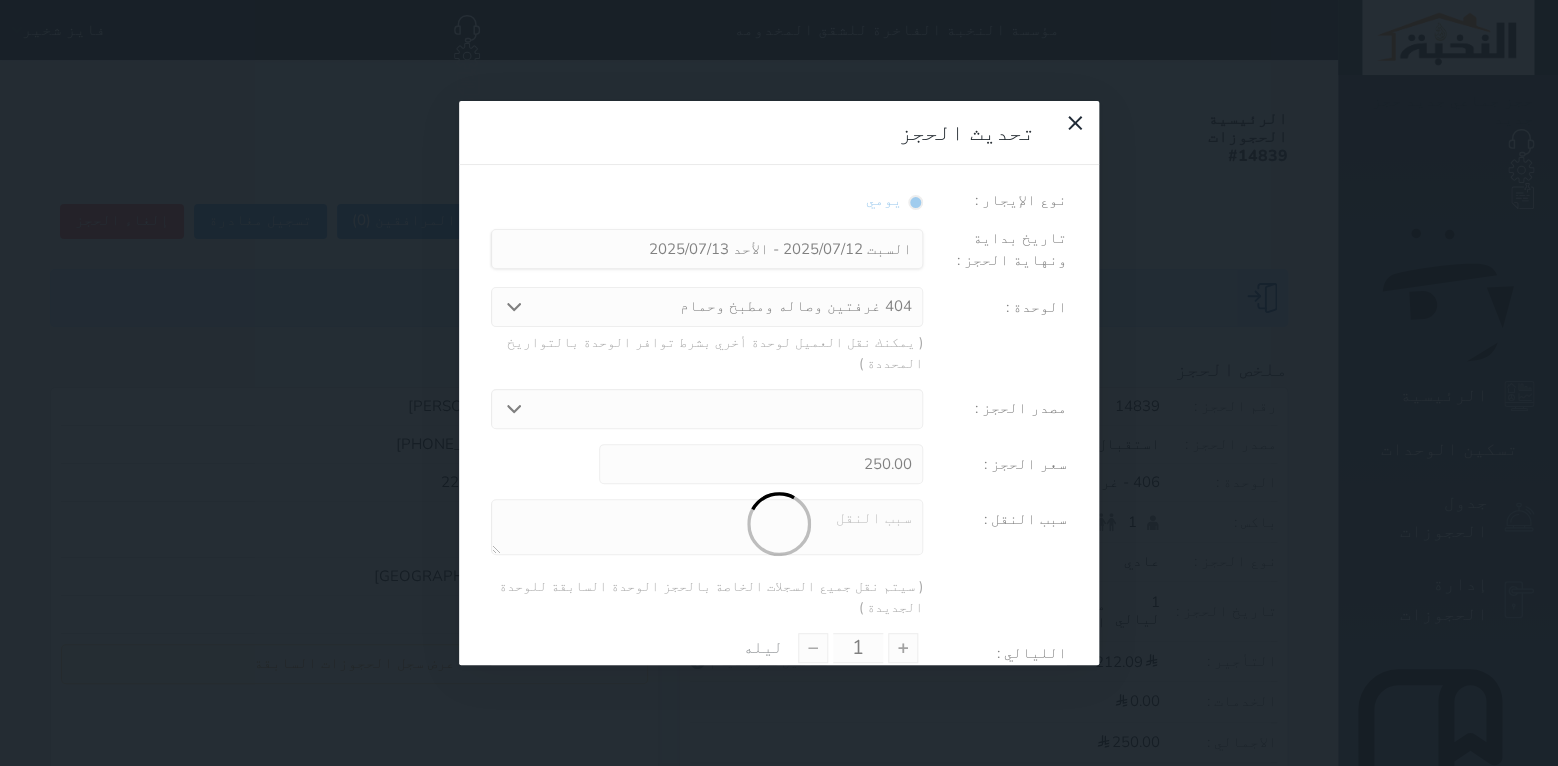 type on "294.69" 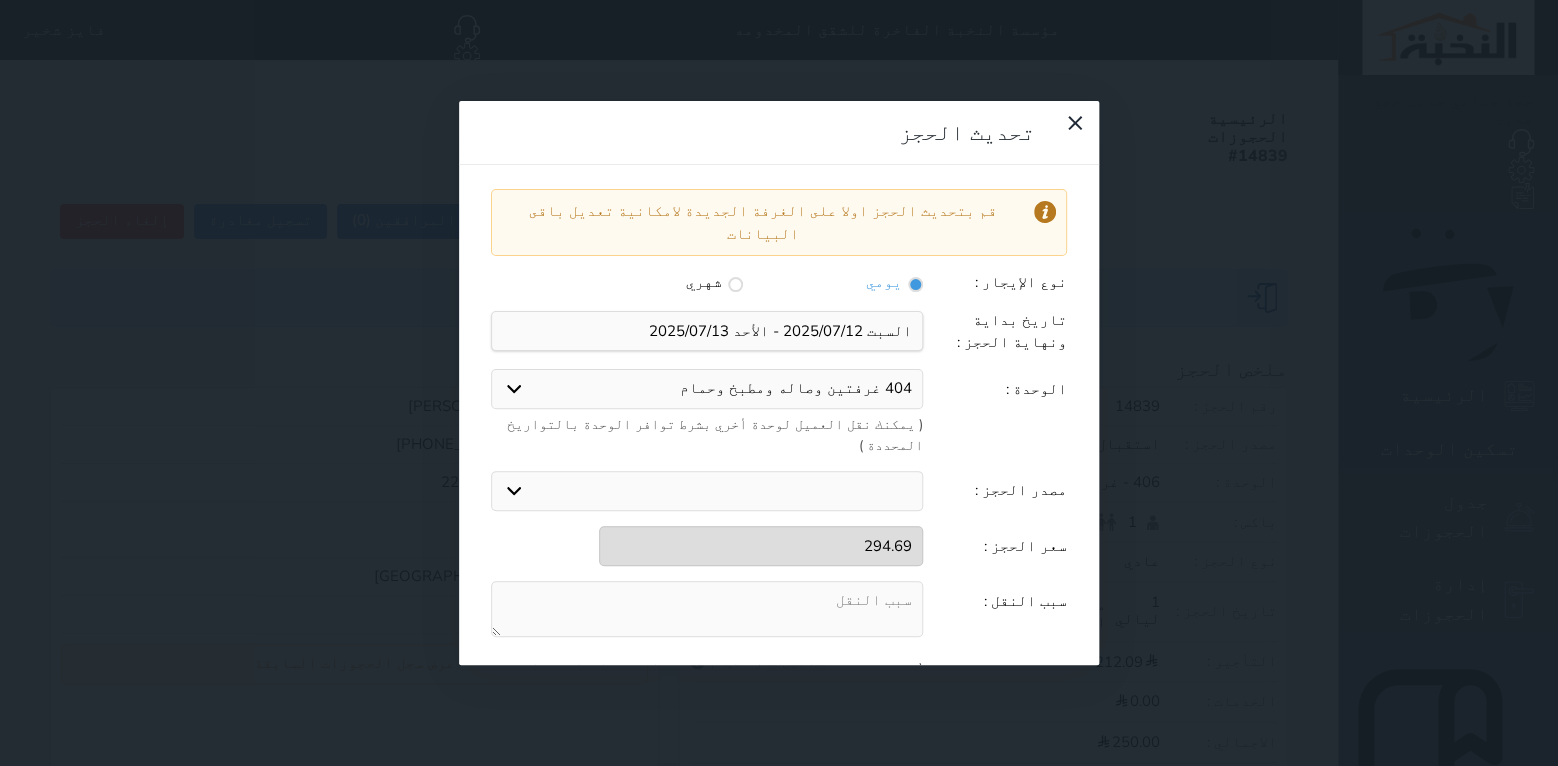 click at bounding box center [707, 609] 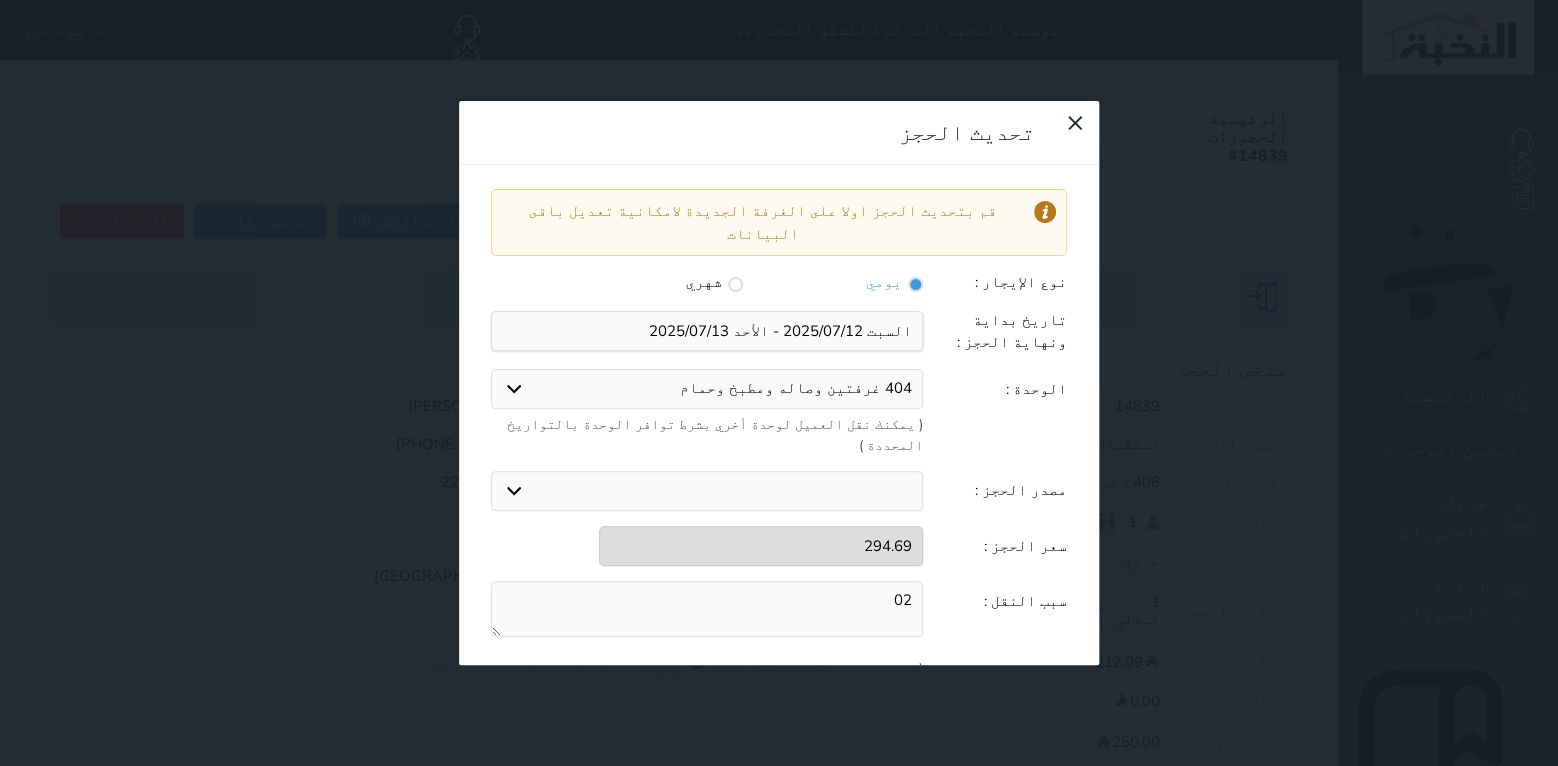 type on "02" 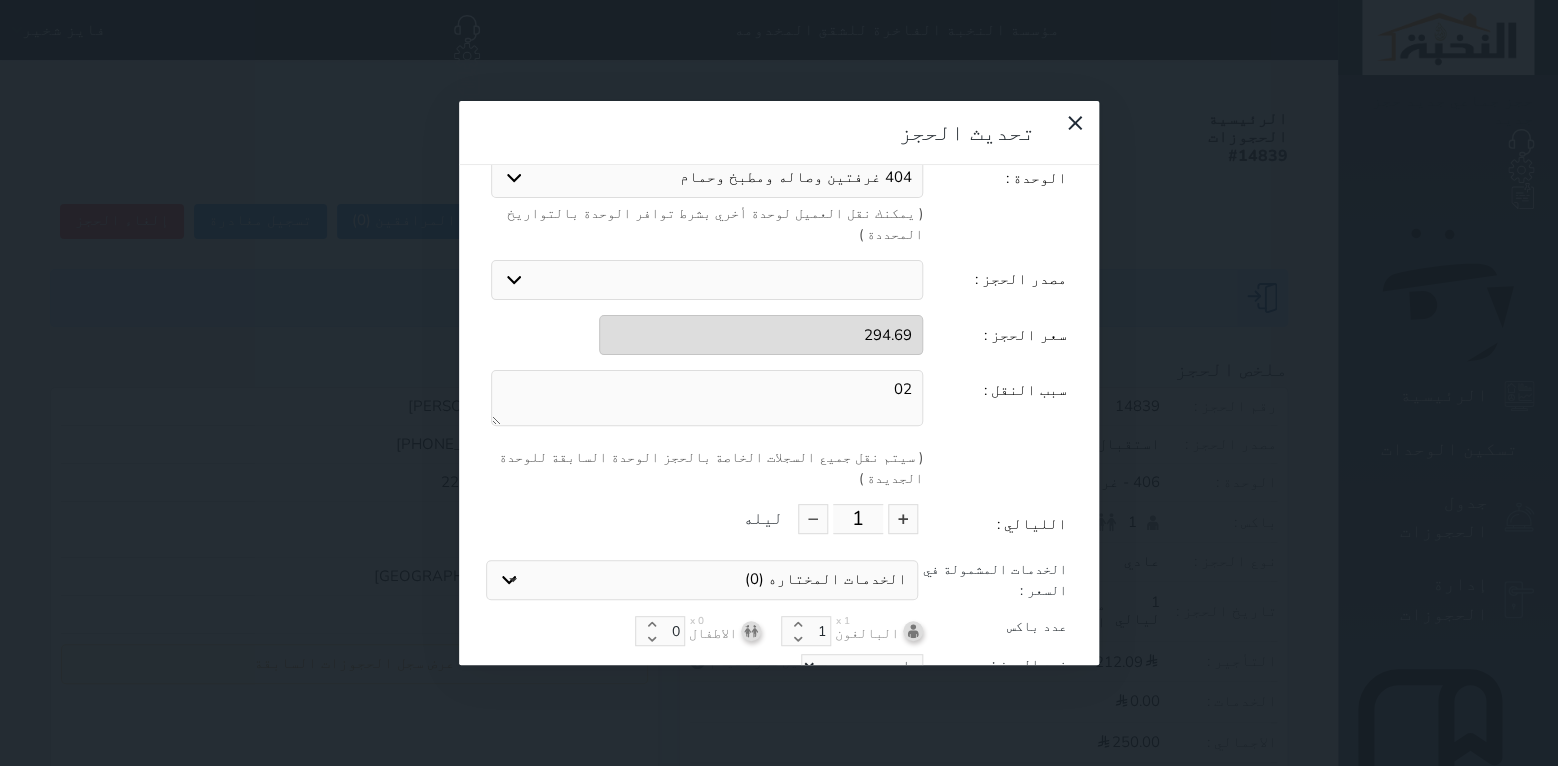 click on "تحديث الحجز" at bounding box center [779, 702] 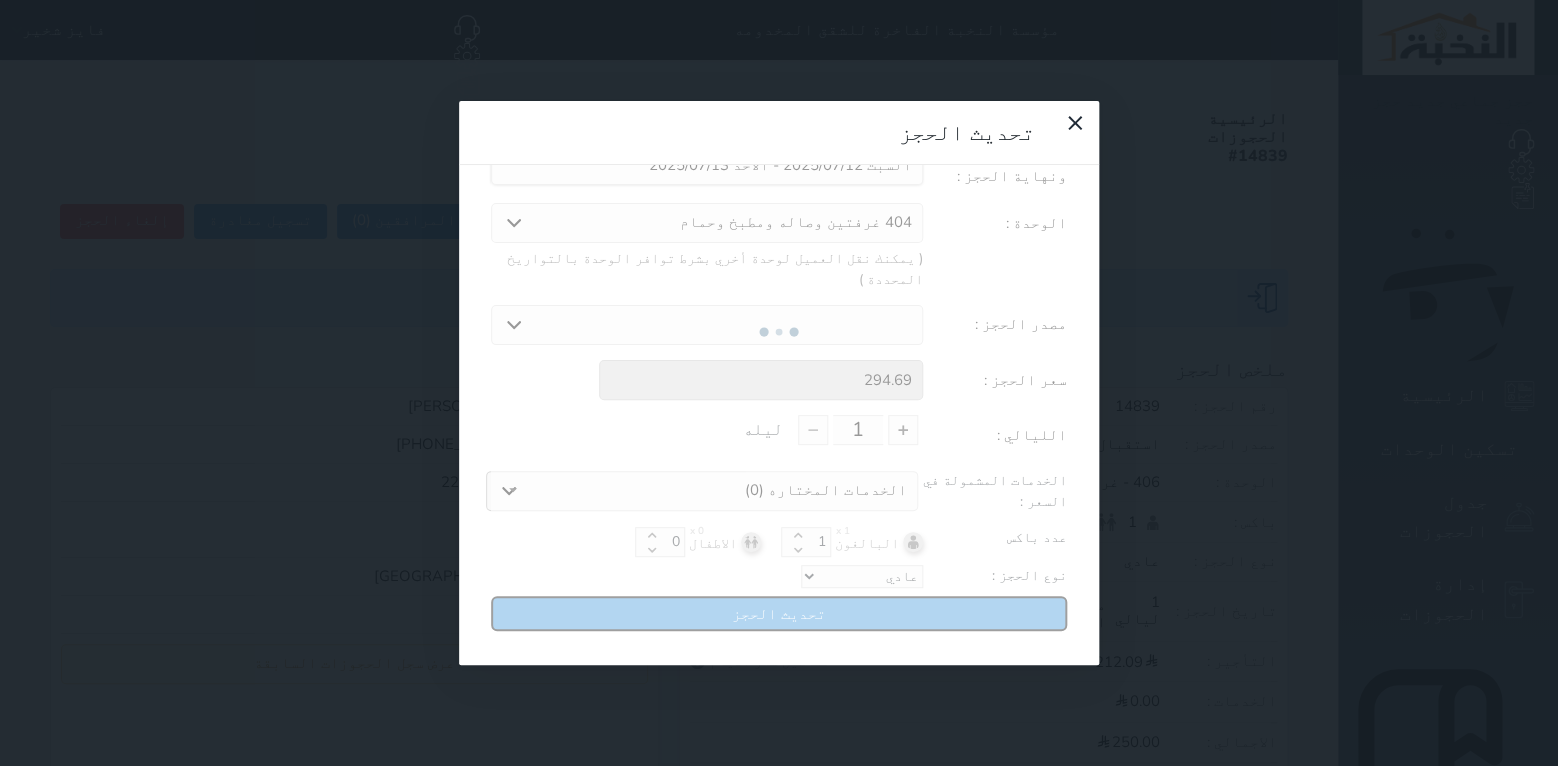 scroll, scrollTop: 103, scrollLeft: 0, axis: vertical 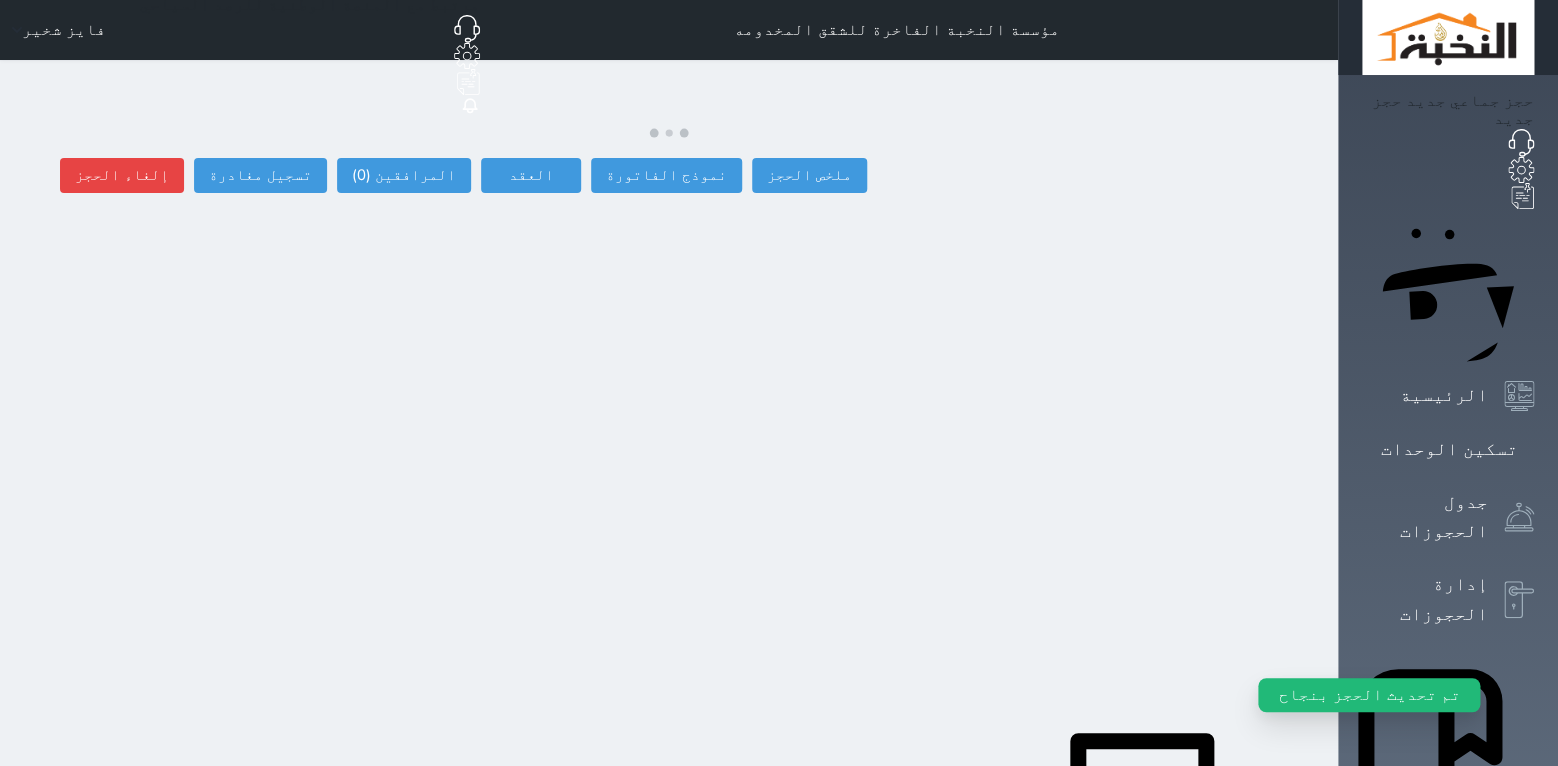 select on "5974" 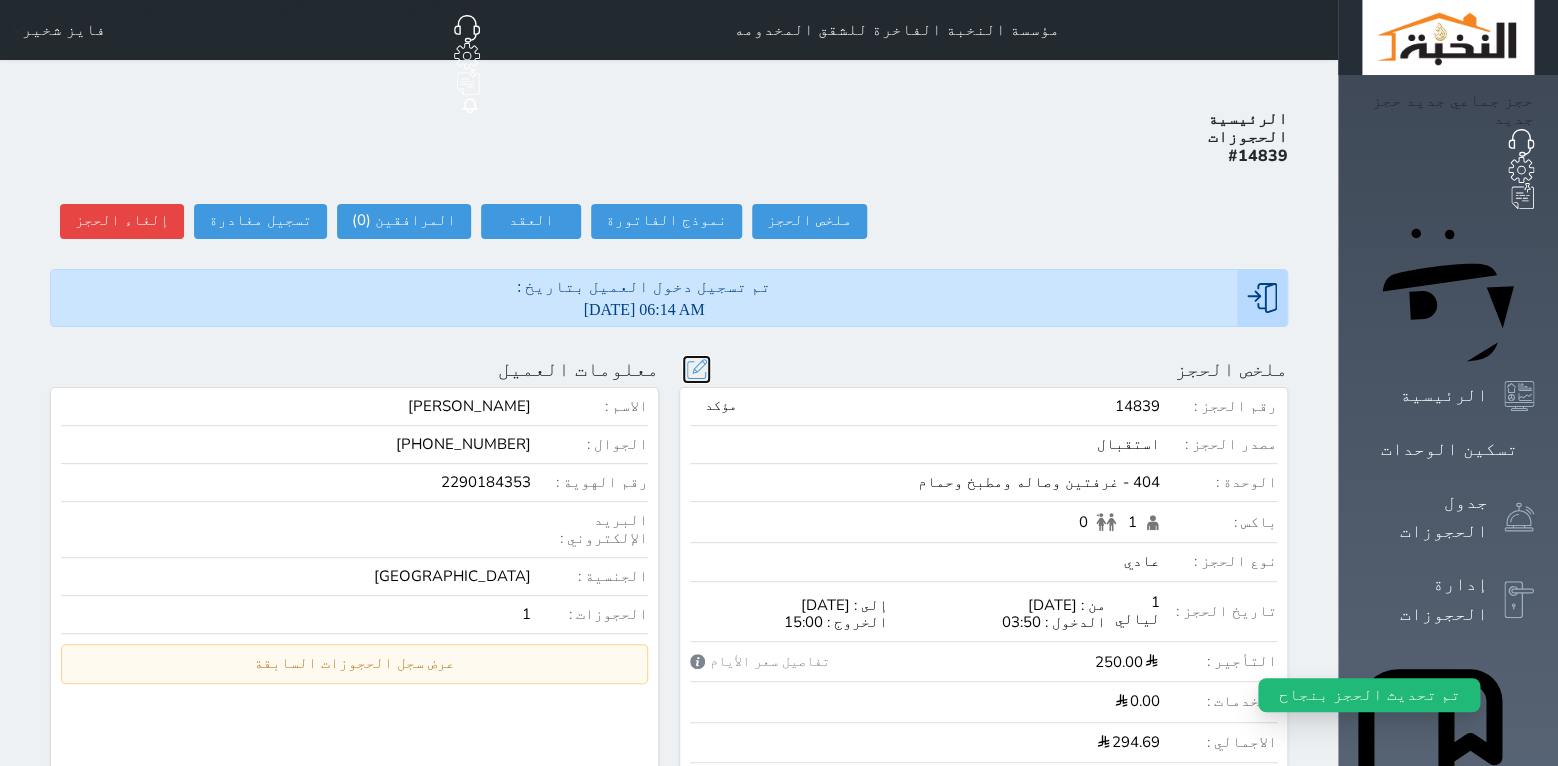 click at bounding box center [696, 369] 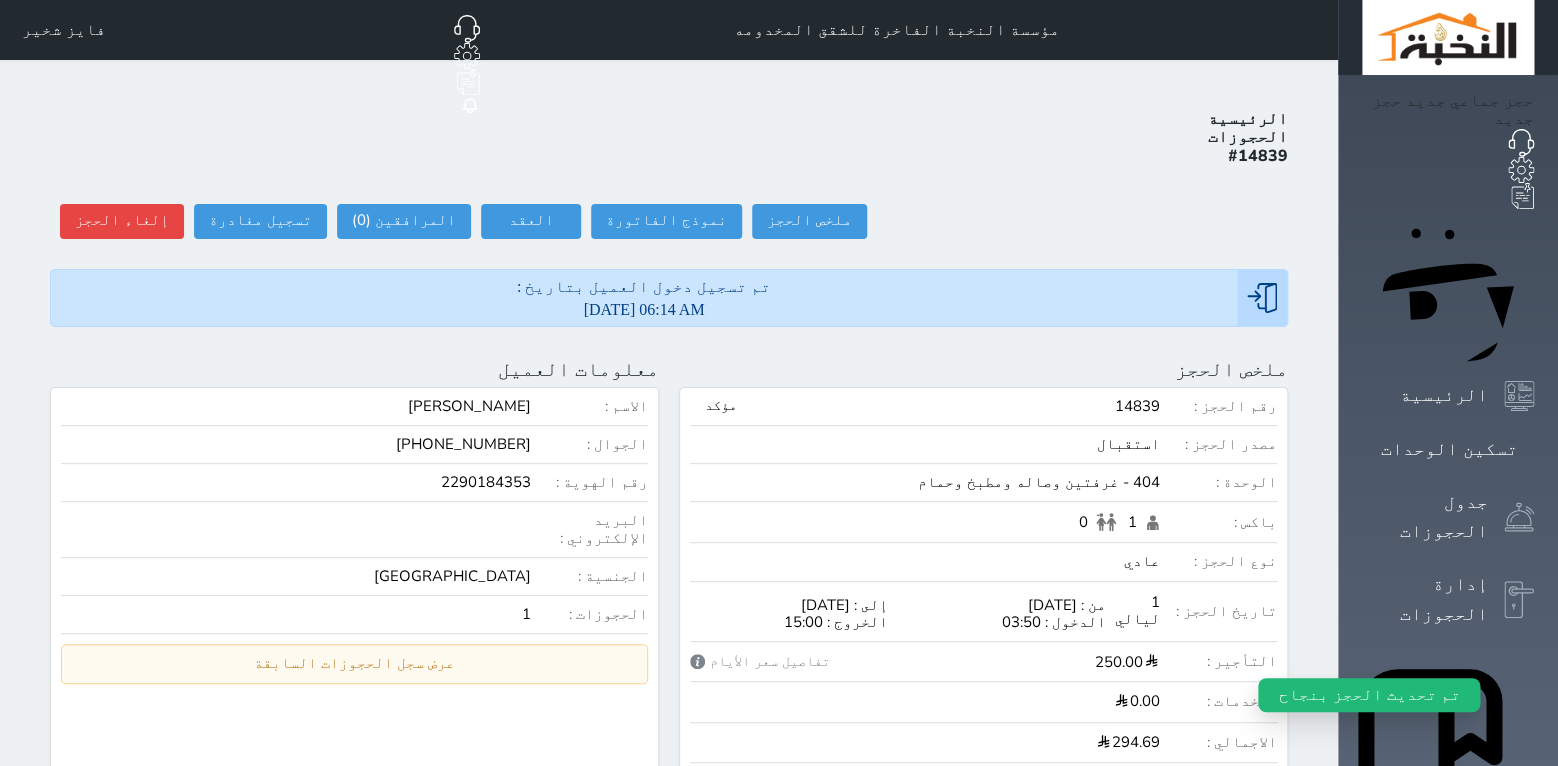 scroll, scrollTop: 44, scrollLeft: 0, axis: vertical 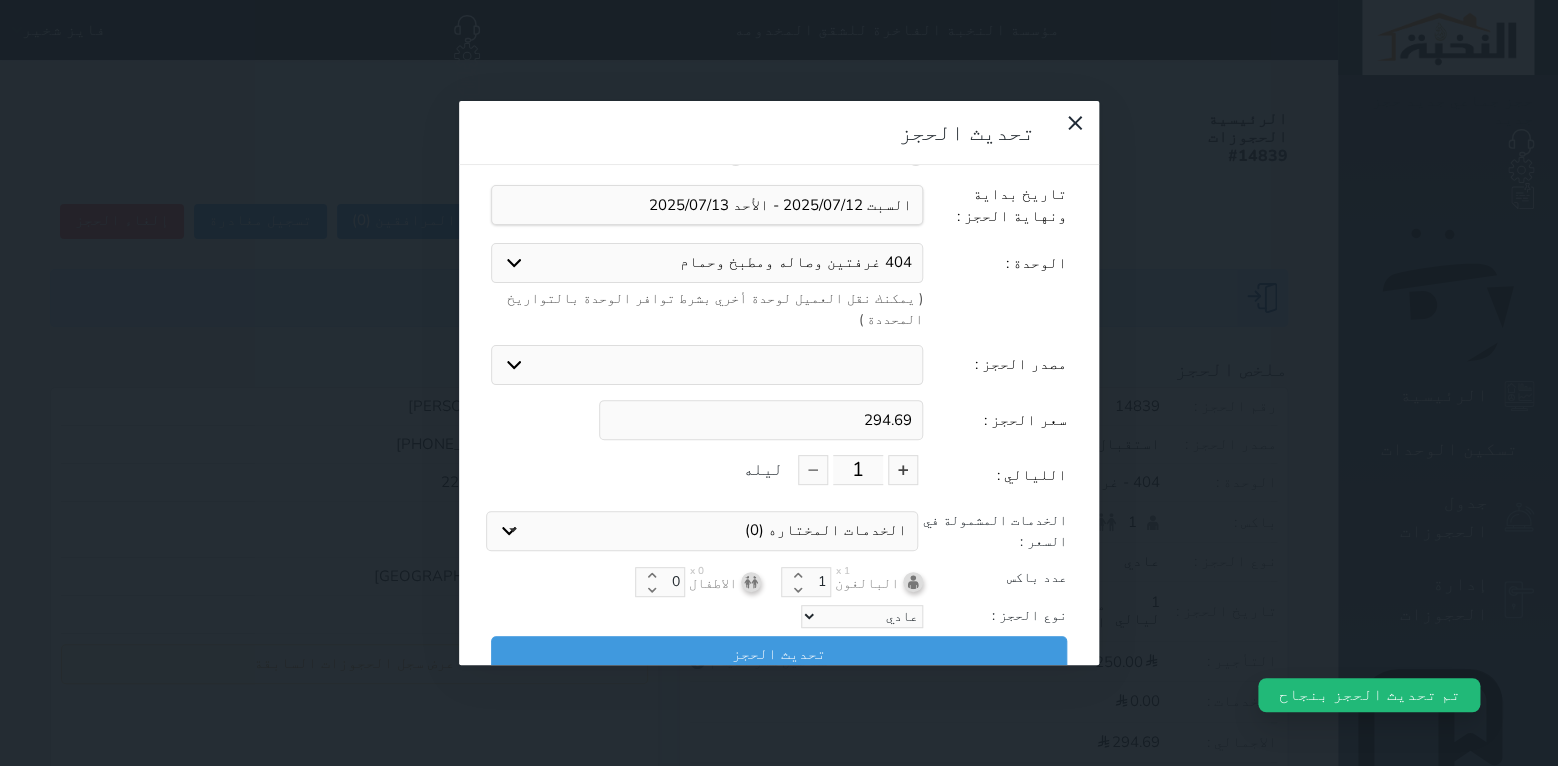 click on "294.69" at bounding box center (761, 420) 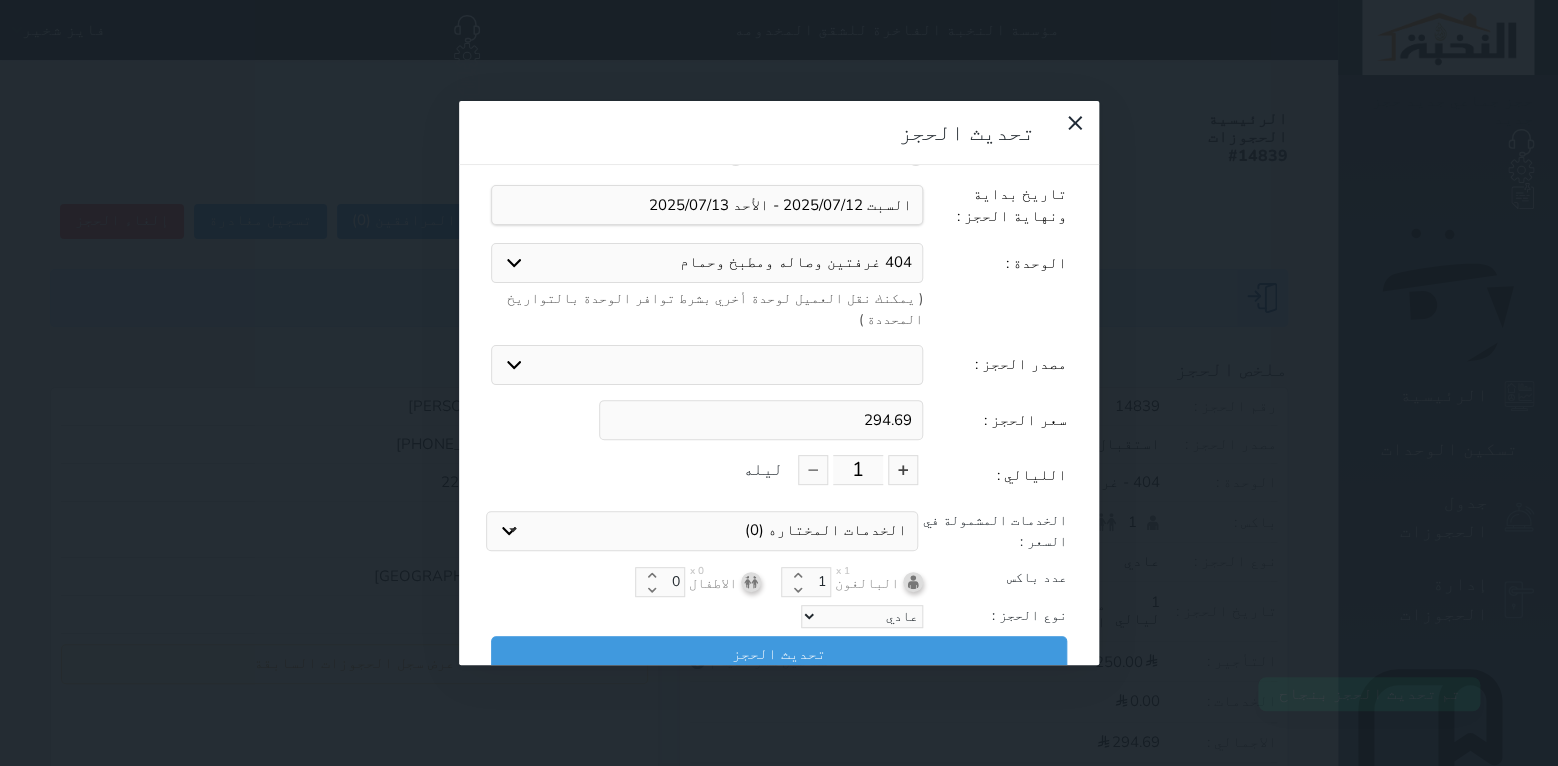 click on "294.69" at bounding box center [761, 420] 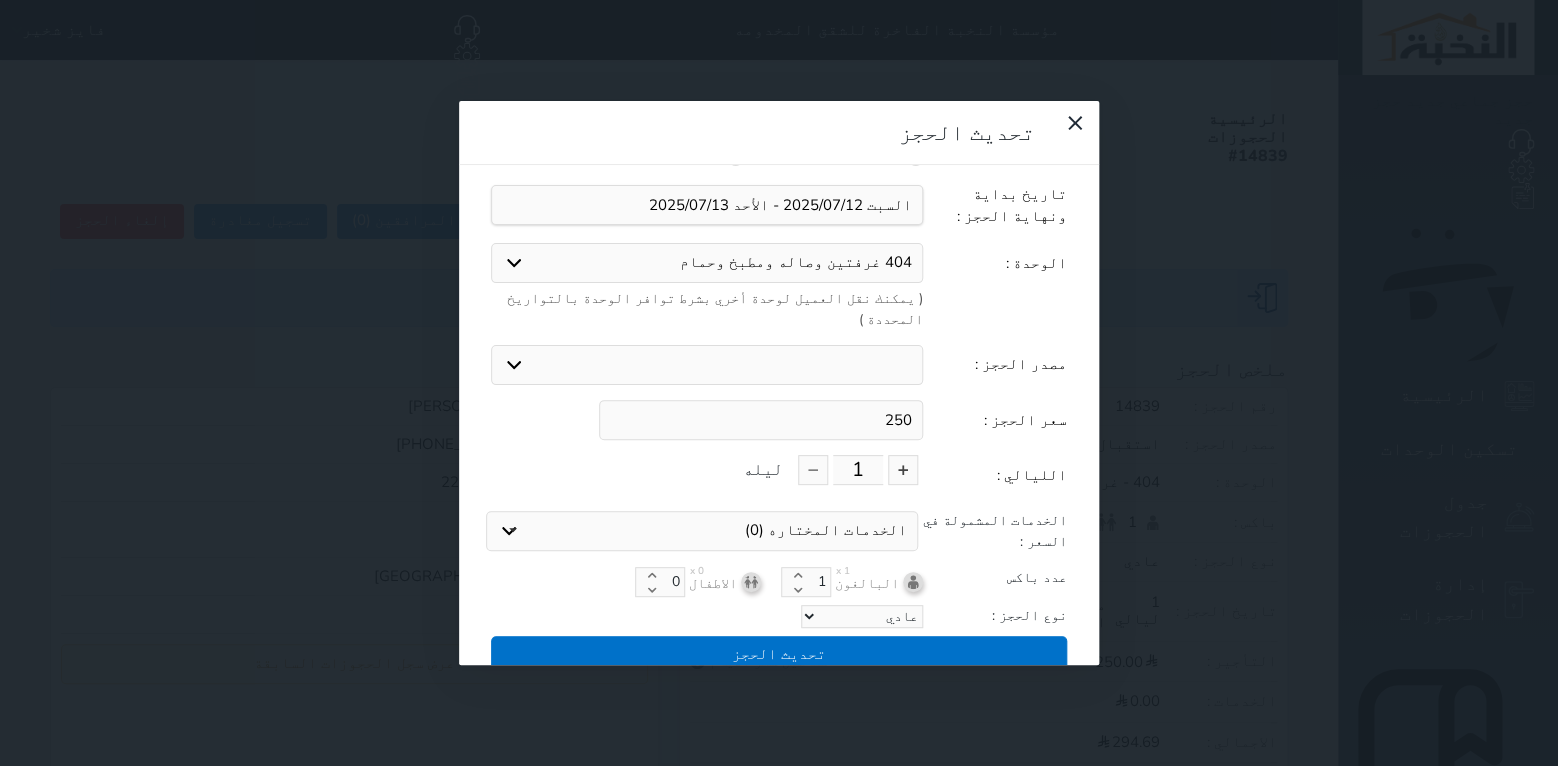 type on "250" 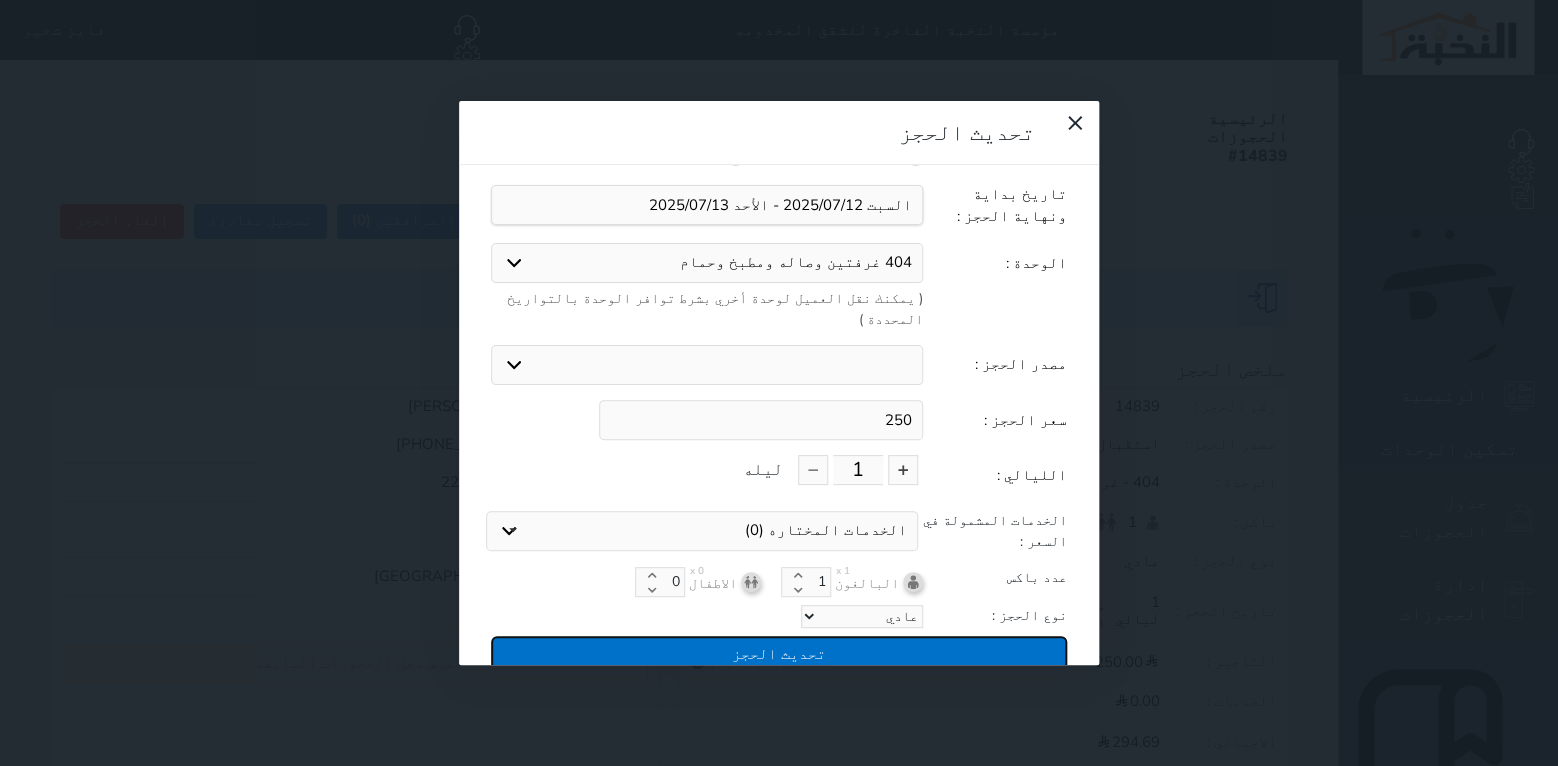 click on "تحديث الحجز" at bounding box center (779, 653) 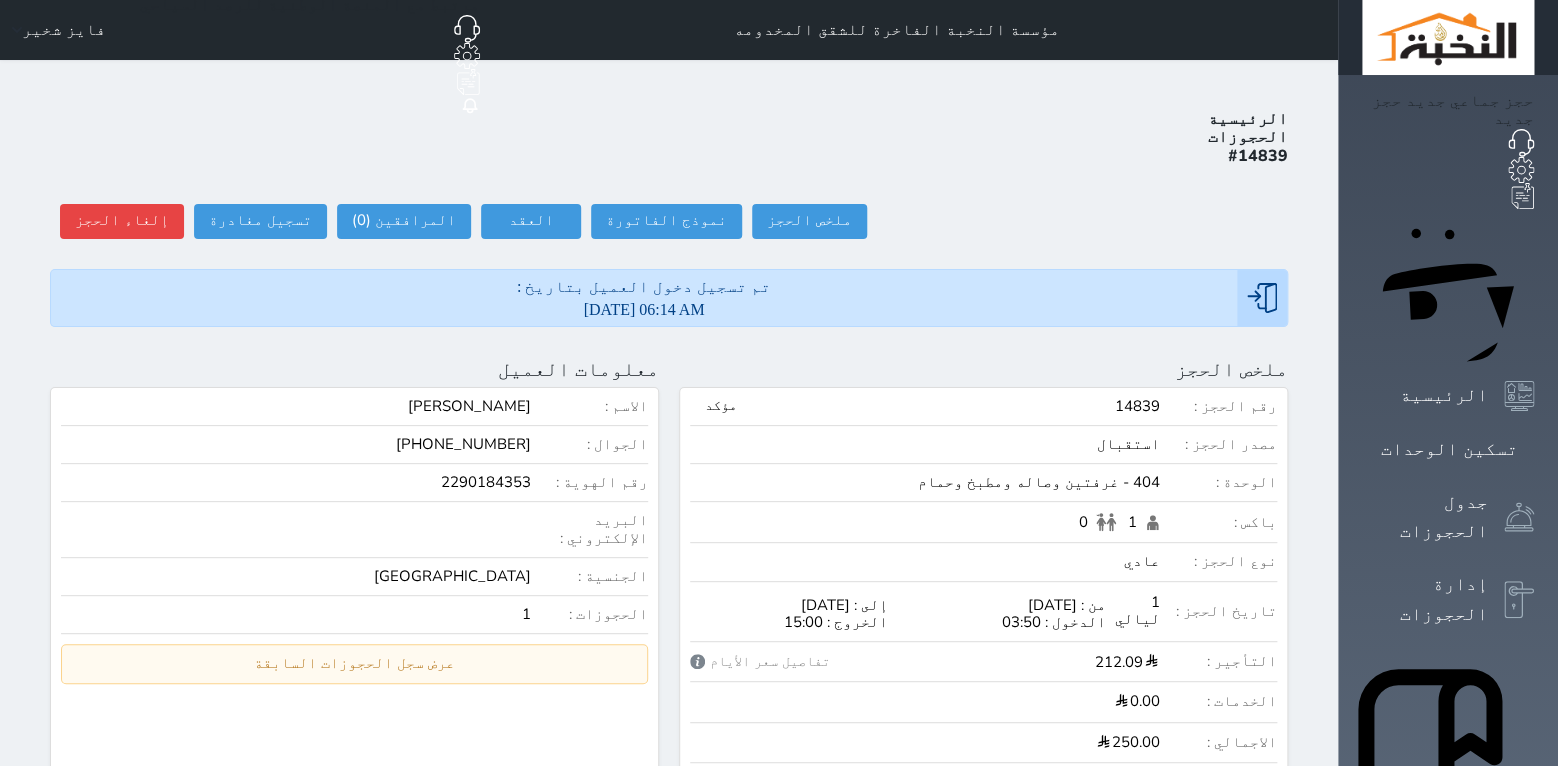 click on "تم تسجيل دخول العميل بتاريخ :   2025-07-12 06:14 AM" at bounding box center (644, 298) 